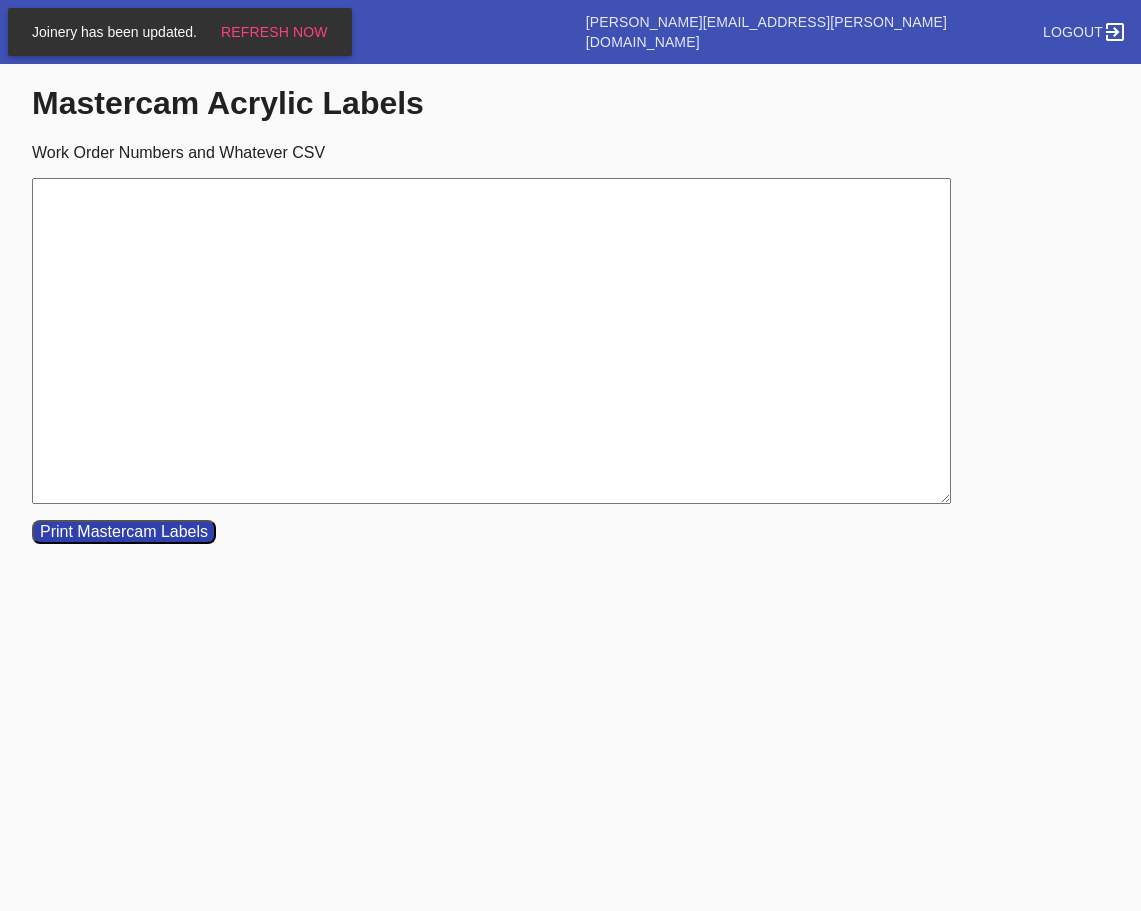 scroll, scrollTop: 0, scrollLeft: 0, axis: both 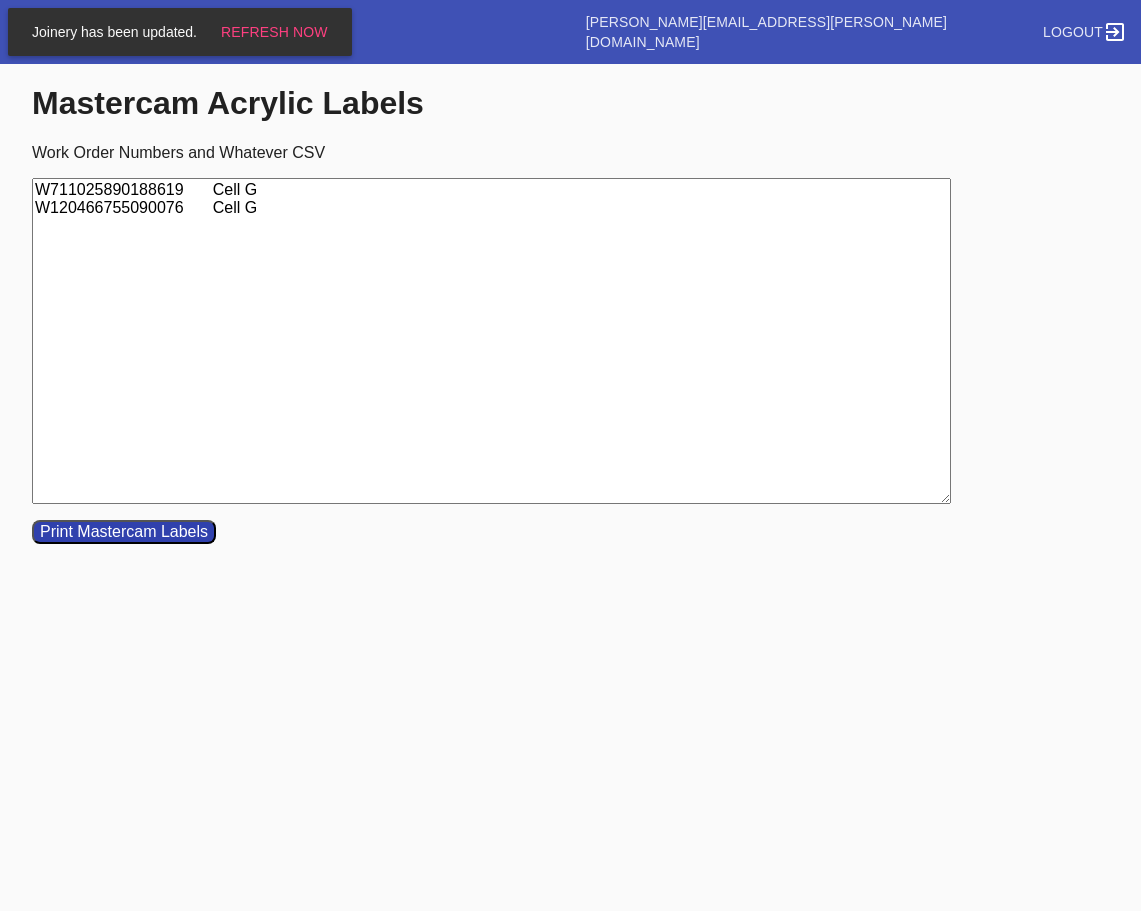 click on "W711025890188619	Cell G
W120466755090076	Cell G" at bounding box center [491, 341] 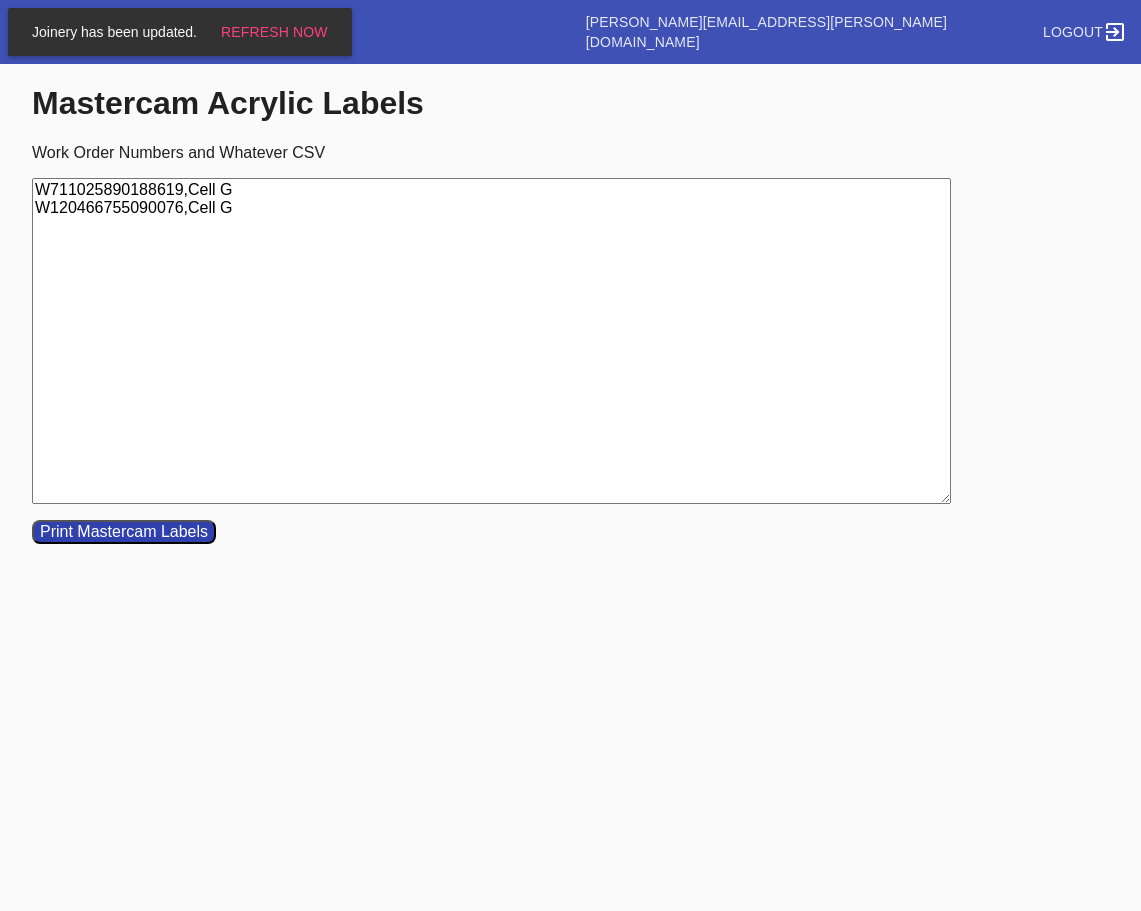 click on "W711025890188619,Cell G
W120466755090076,Cell G" at bounding box center [491, 341] 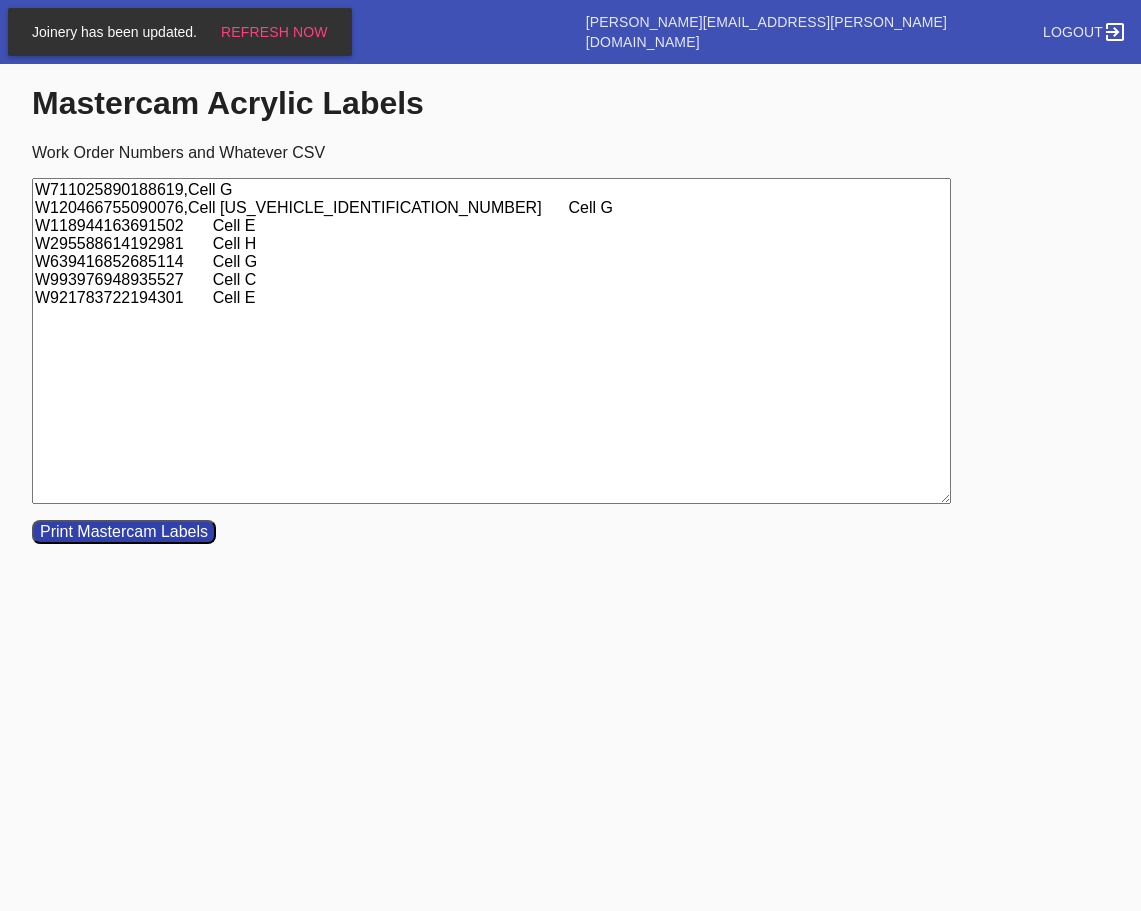 click on "W711025890188619,Cell G
W120466755090076,Cell [US_VEHICLE_IDENTIFICATION_NUMBER]	Cell G
W118944163691502	Cell E
W295588614192981	Cell H
W639416852685114	Cell G
W993976948935527	Cell C
W921783722194301	Cell E" at bounding box center (491, 341) 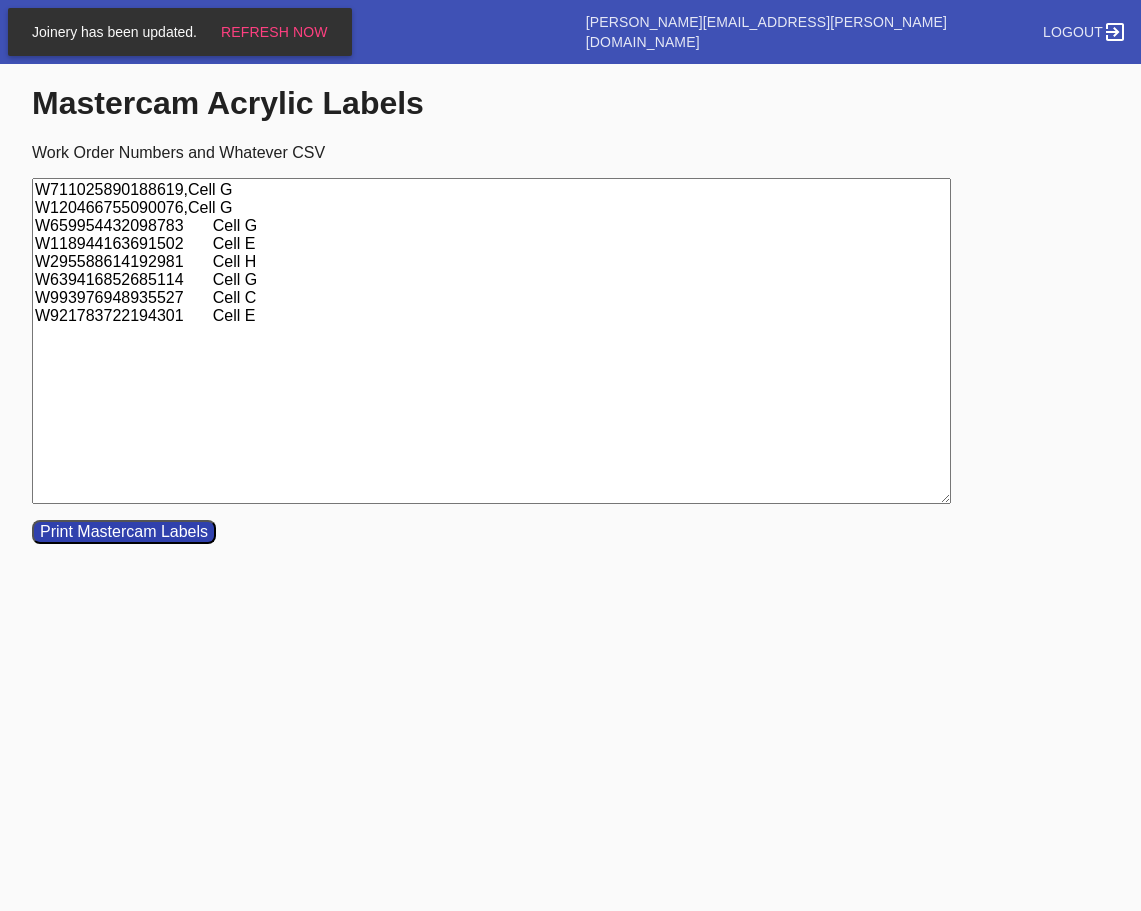 click on "W711025890188619,Cell G
W120466755090076,Cell G
W659954432098783	Cell G
W118944163691502	Cell E
W295588614192981	Cell H
W639416852685114	Cell G
W993976948935527	Cell C
W921783722194301	Cell E" at bounding box center [491, 341] 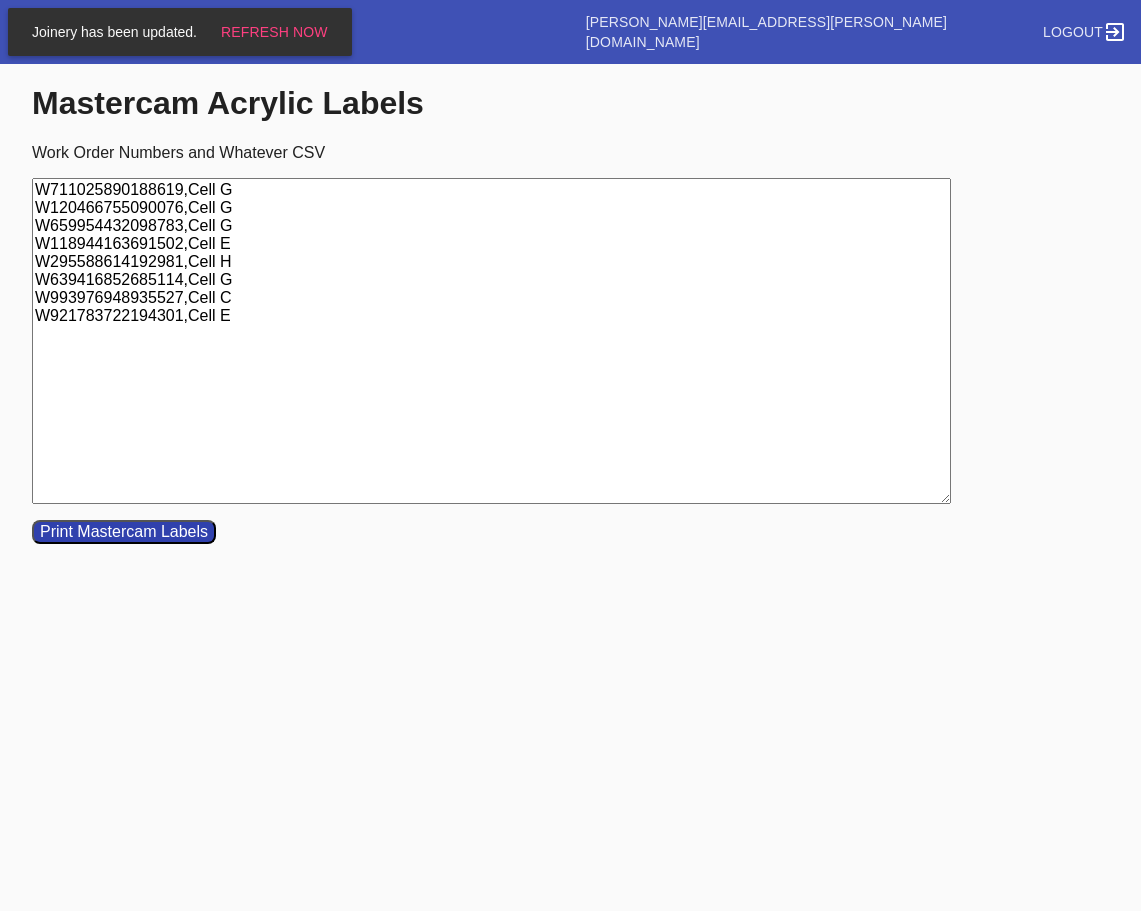 click on "Print Mastercam Labels" at bounding box center (124, 532) 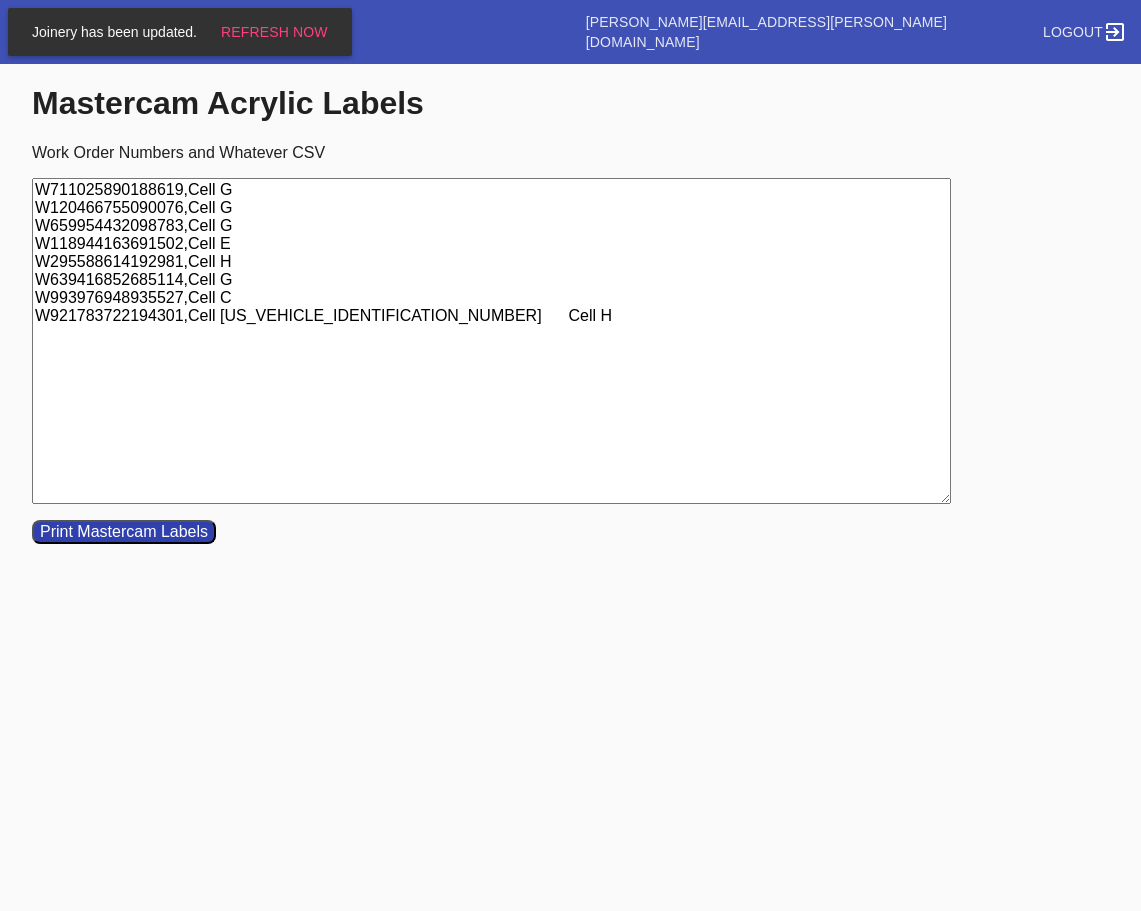 click on "W711025890188619,Cell G
W120466755090076,Cell G
W659954432098783,Cell G
W118944163691502,Cell E
W295588614192981,Cell H
W639416852685114,Cell G
W993976948935527,Cell C
W921783722194301,Cell [US_VEHICLE_IDENTIFICATION_NUMBER]	Cell H" at bounding box center [491, 341] 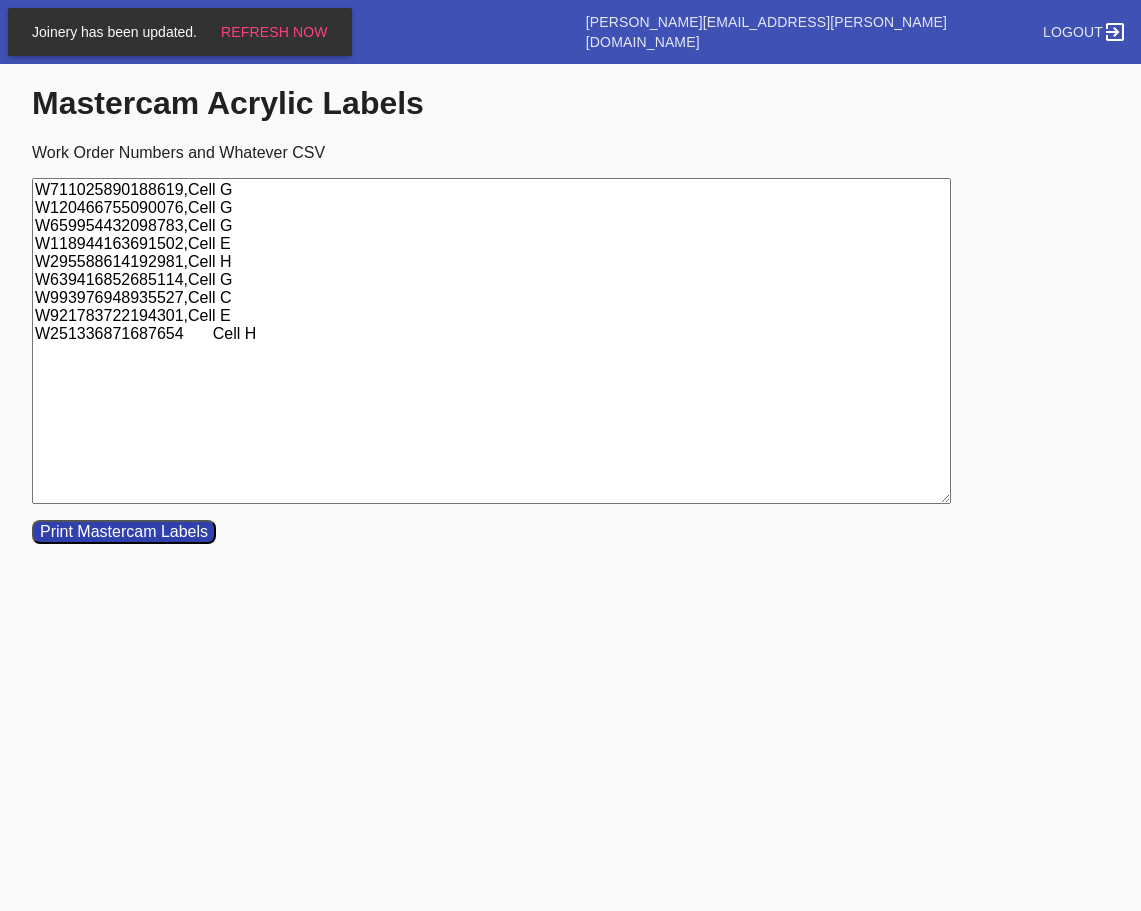 click on "W711025890188619,Cell G
W120466755090076,Cell G
W659954432098783,Cell G
W118944163691502,Cell E
W295588614192981,Cell H
W639416852685114,Cell G
W993976948935527,Cell C
W921783722194301,Cell E
W251336871687654	Cell H" at bounding box center [491, 341] 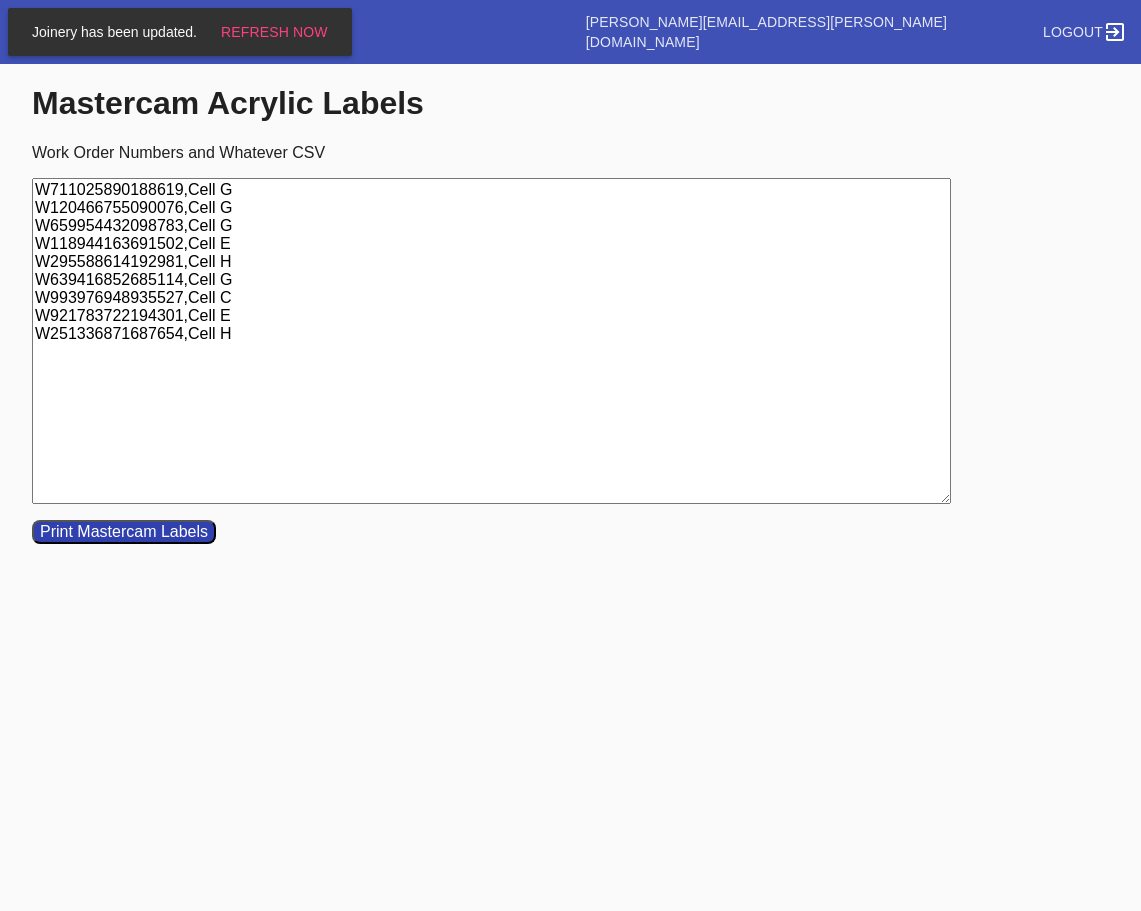 type on "W711025890188619,Cell G
W120466755090076,Cell G
W659954432098783,Cell G
W118944163691502,Cell E
W295588614192981,Cell H
W639416852685114,Cell G
W993976948935527,Cell C
W921783722194301,Cell E
W251336871687654,Cell H" 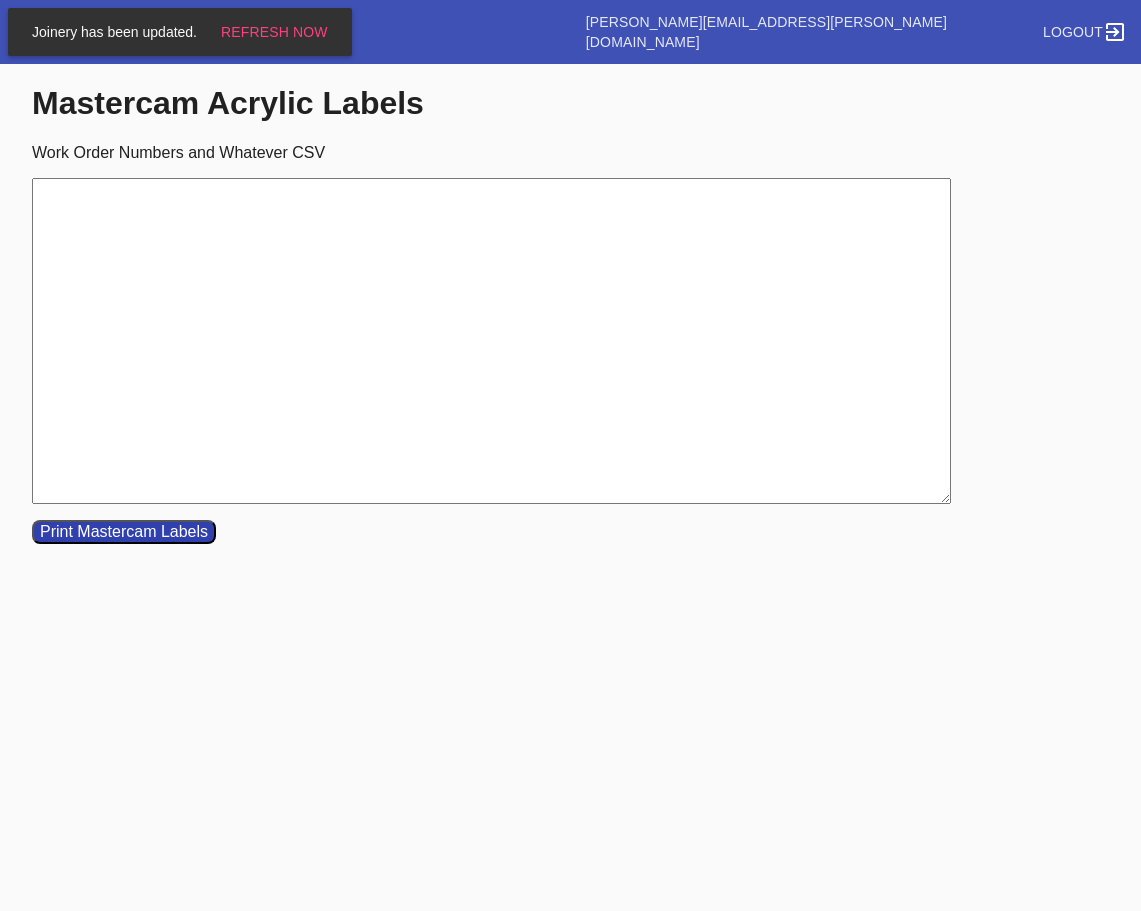 click on "Work Order Numbers and Whatever CSV" at bounding box center [491, 341] 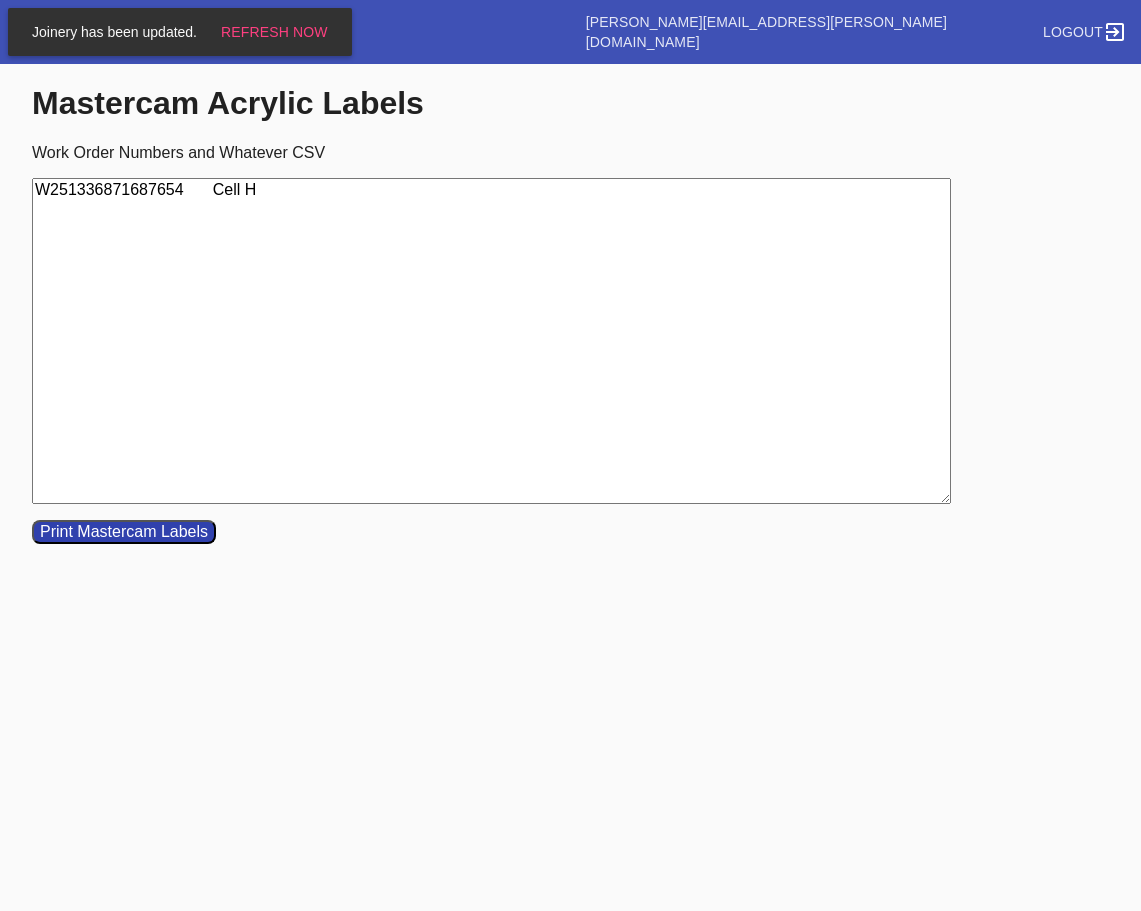 click on "W251336871687654	Cell H" at bounding box center (491, 341) 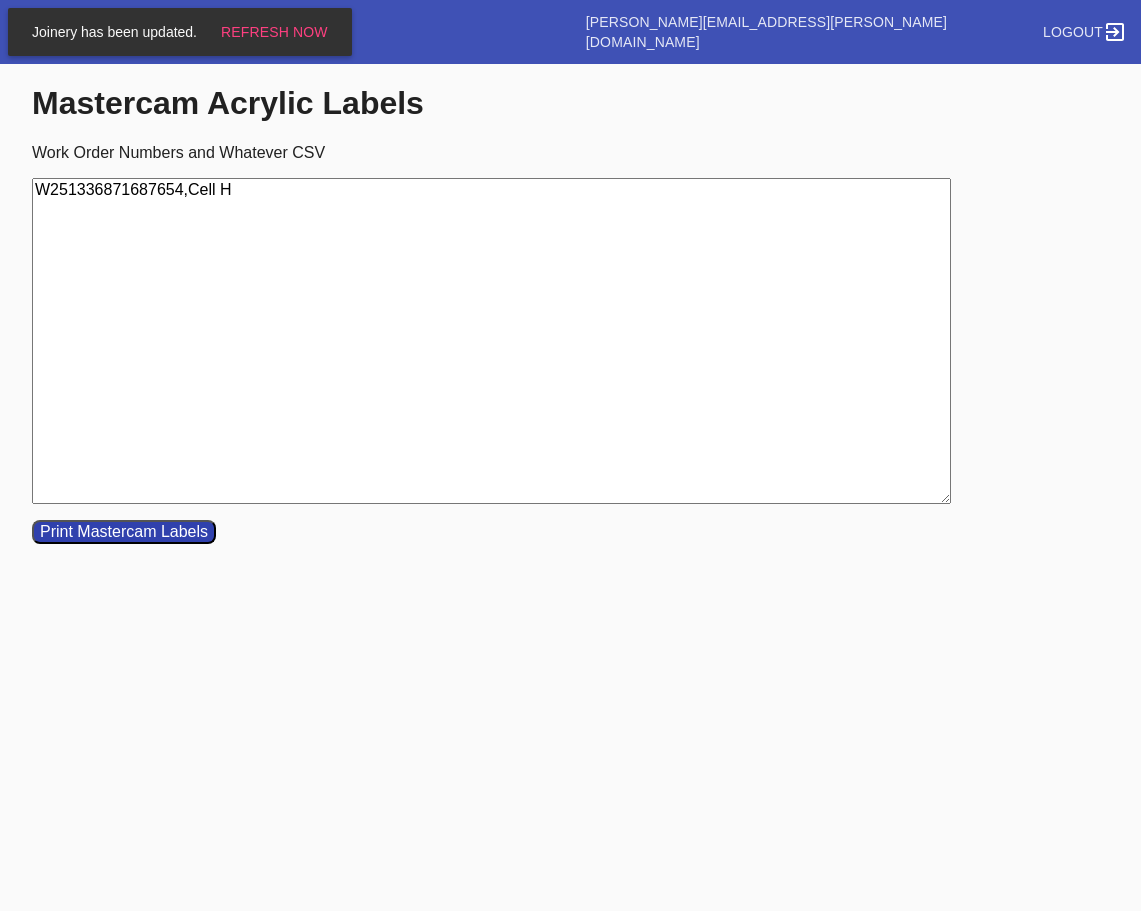 type on "W251336871687654,Cell H" 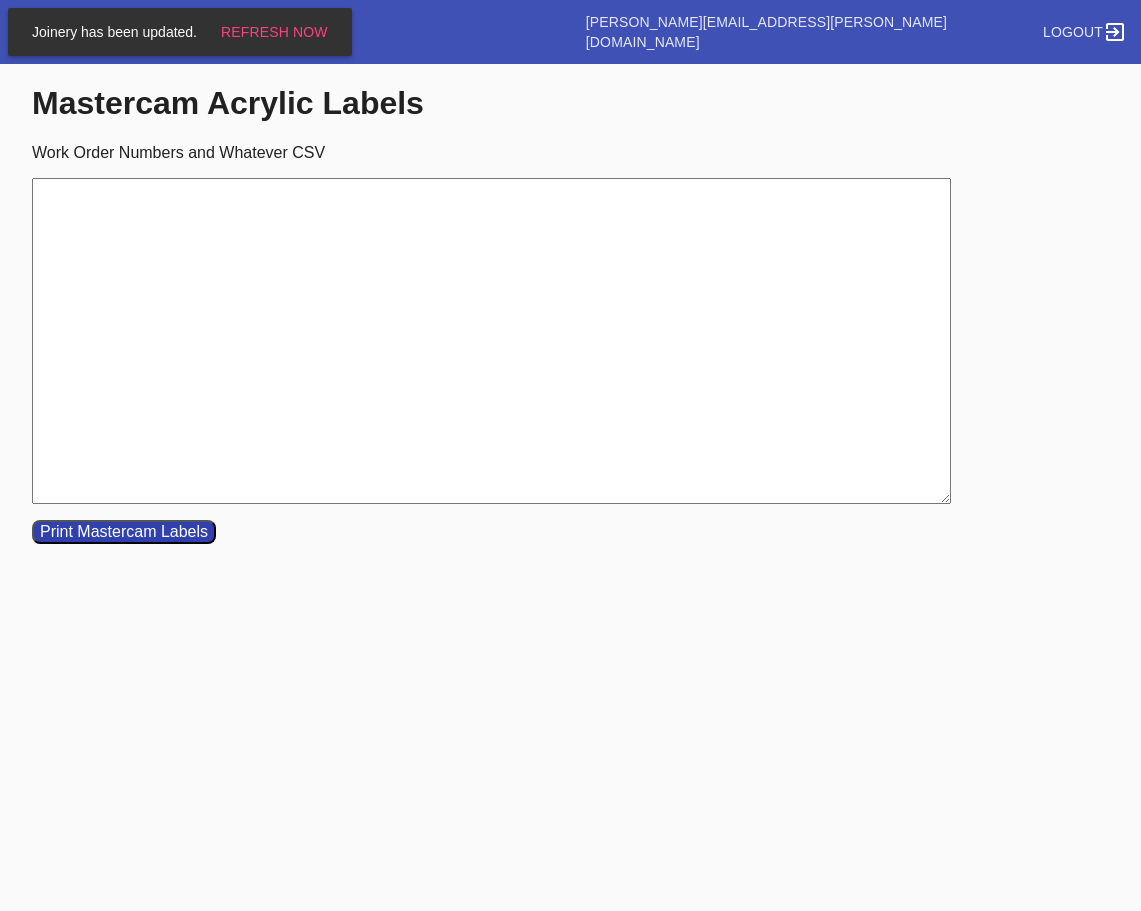 click on "Work Order Numbers and Whatever CSV" at bounding box center [491, 341] 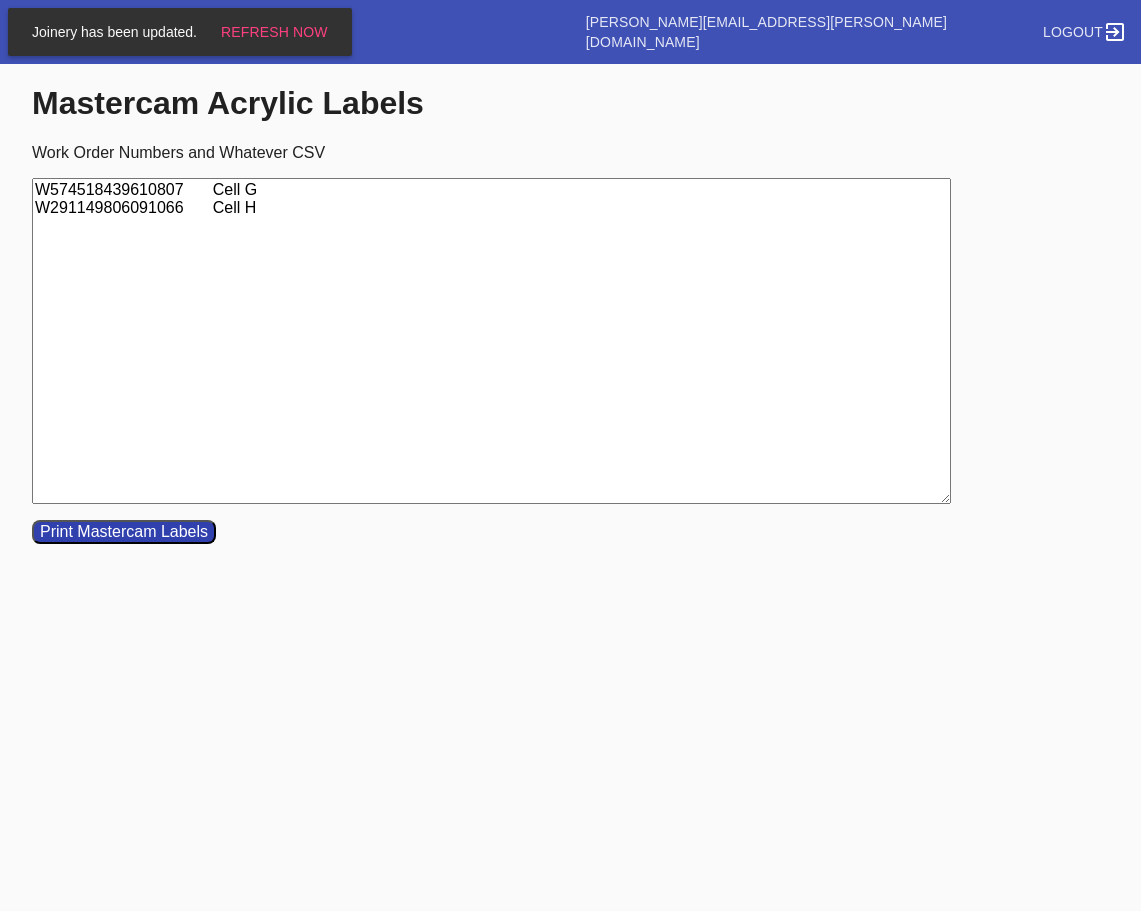 click on "W574518439610807	Cell G
W291149806091066	Cell H" at bounding box center (491, 341) 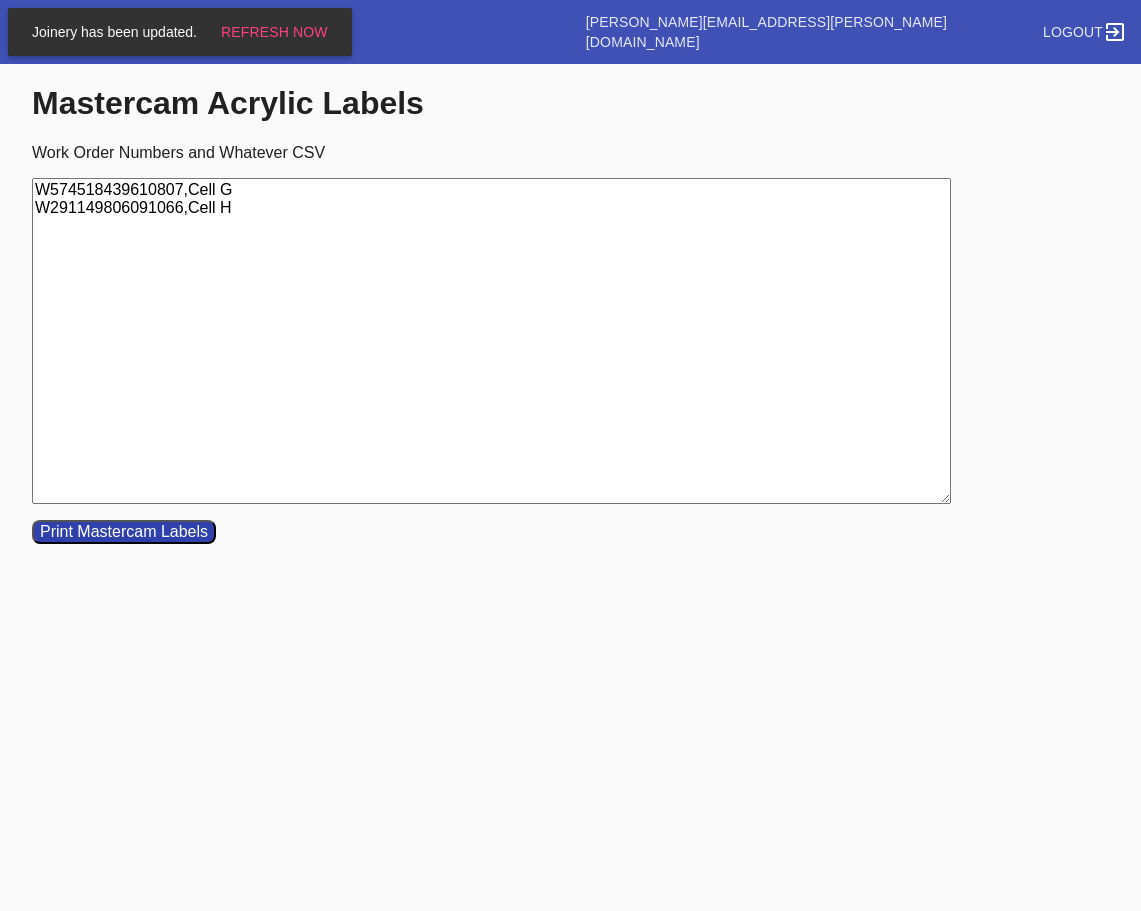 type on "W574518439610807,Cell G
W291149806091066,Cell H" 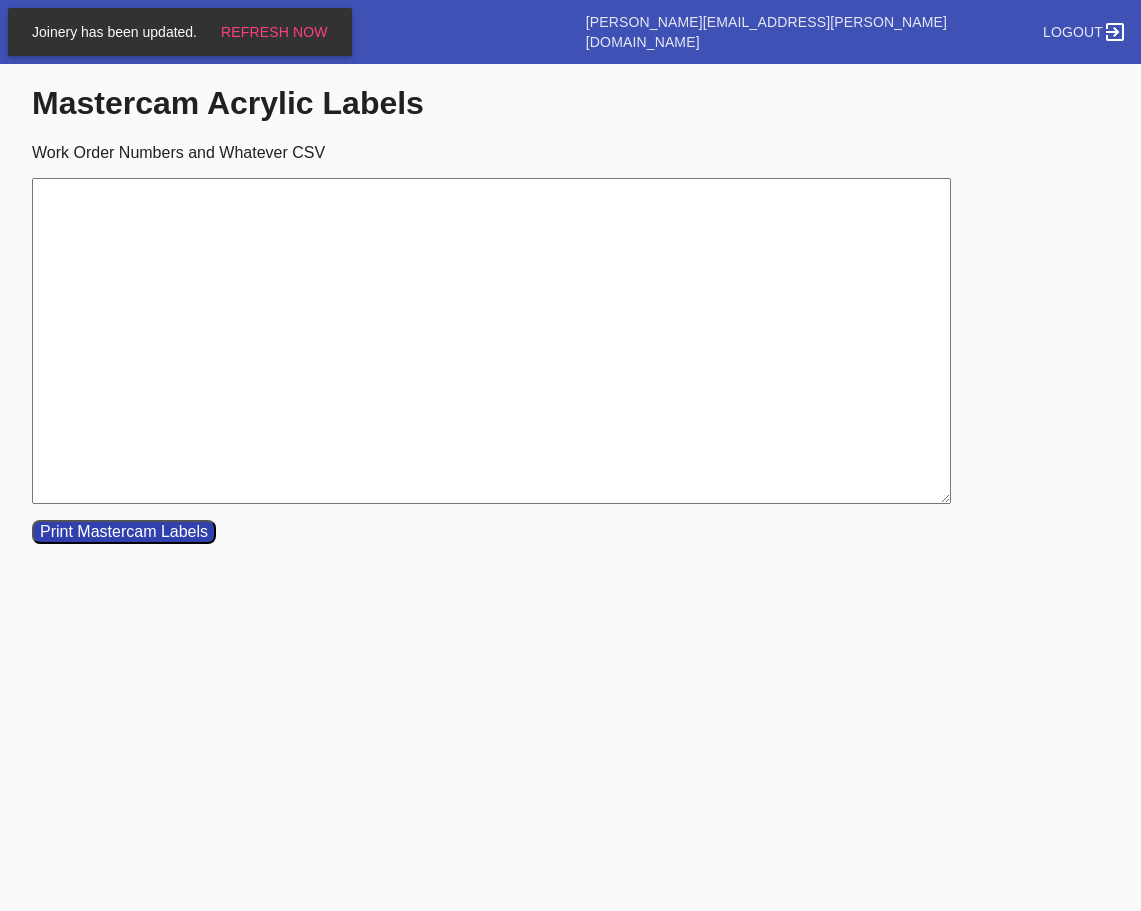 click on "Work Order Numbers and Whatever CSV" at bounding box center [491, 341] 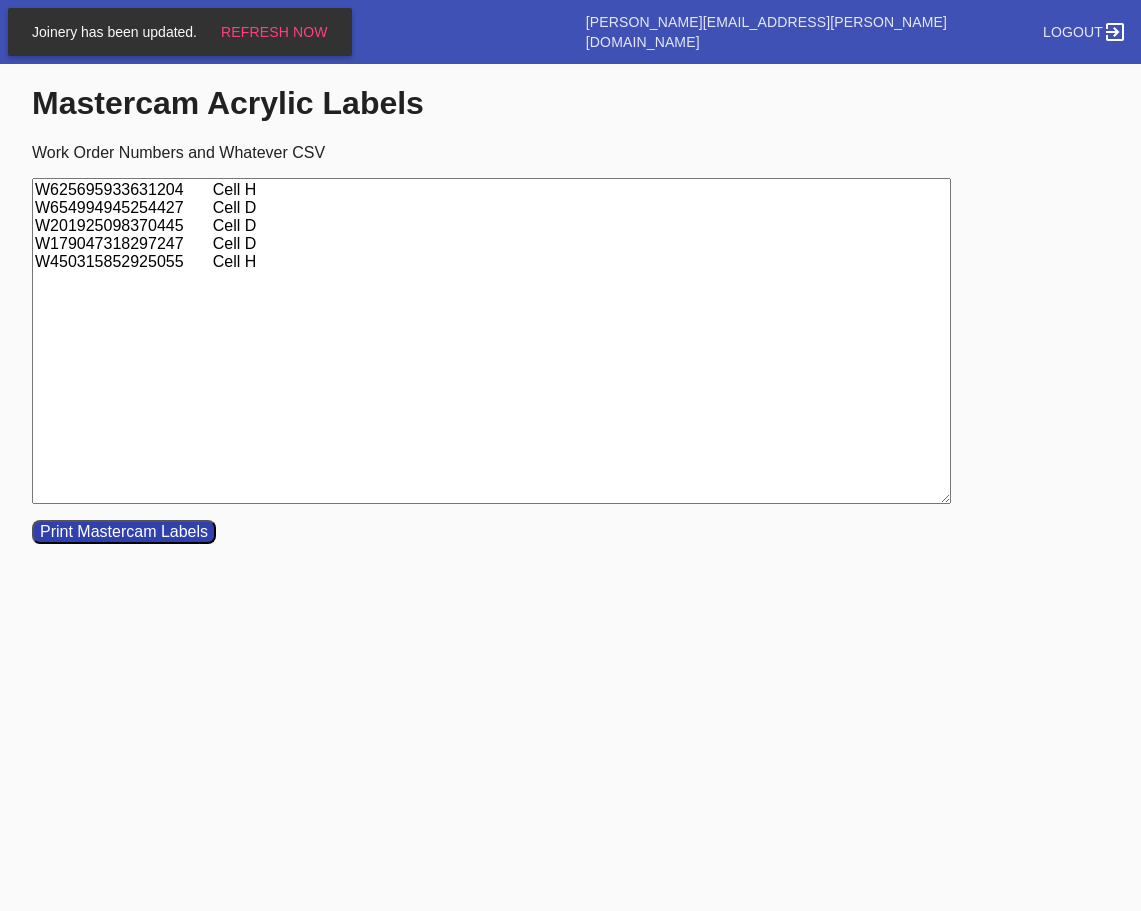 click on "W625695933631204	Cell H
W654994945254427	Cell D
W201925098370445	Cell D
W179047318297247	Cell D
W450315852925055	Cell H" at bounding box center (491, 341) 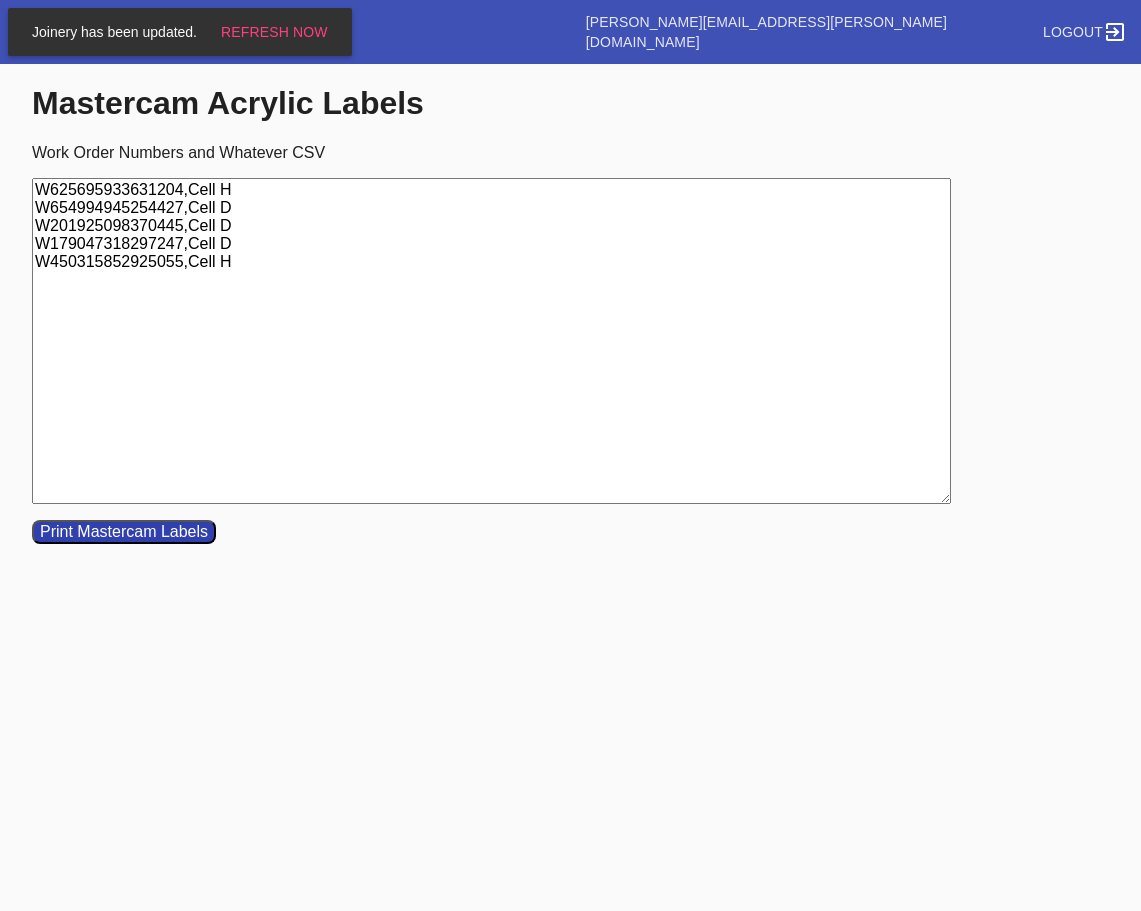 type on "W625695933631204,Cell H
W654994945254427,Cell D
W201925098370445,Cell D
W179047318297247,Cell D
W450315852925055,Cell H" 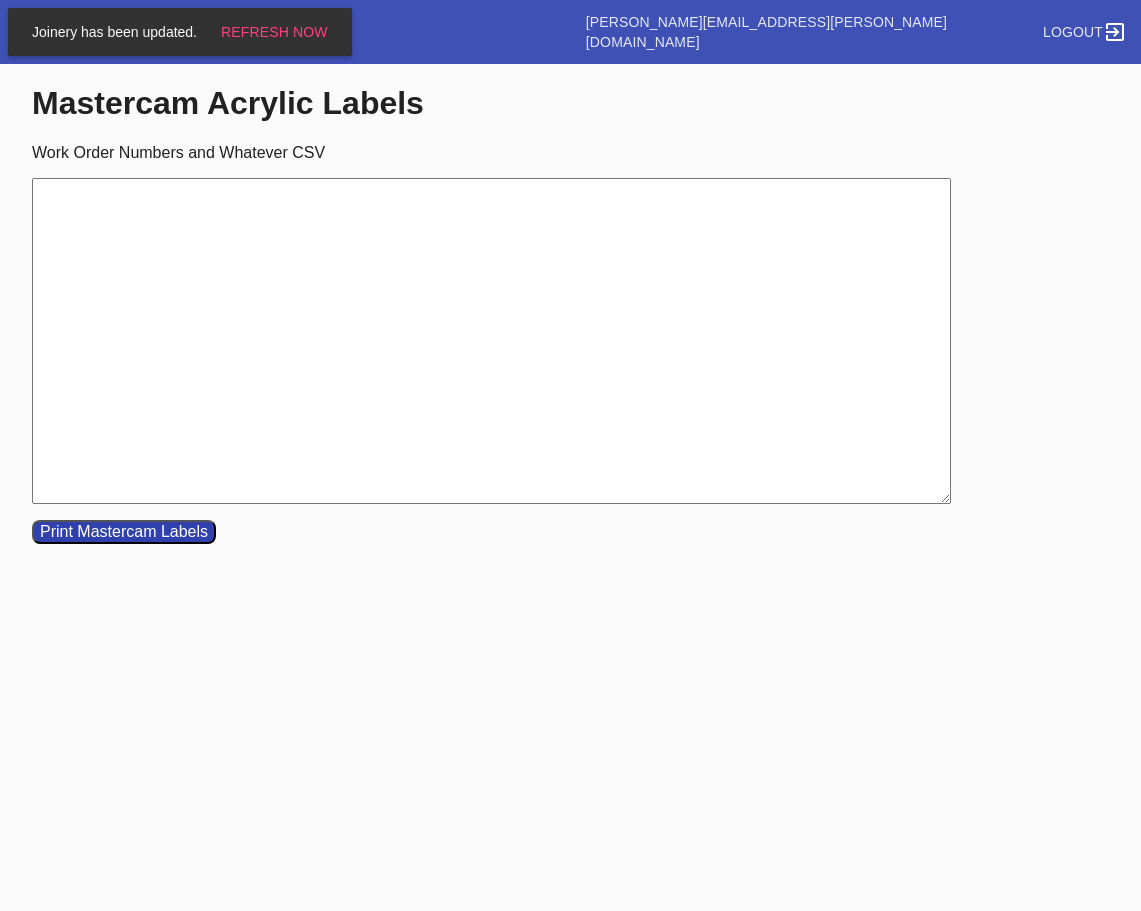 click on "Work Order Numbers and Whatever CSV" at bounding box center (491, 341) 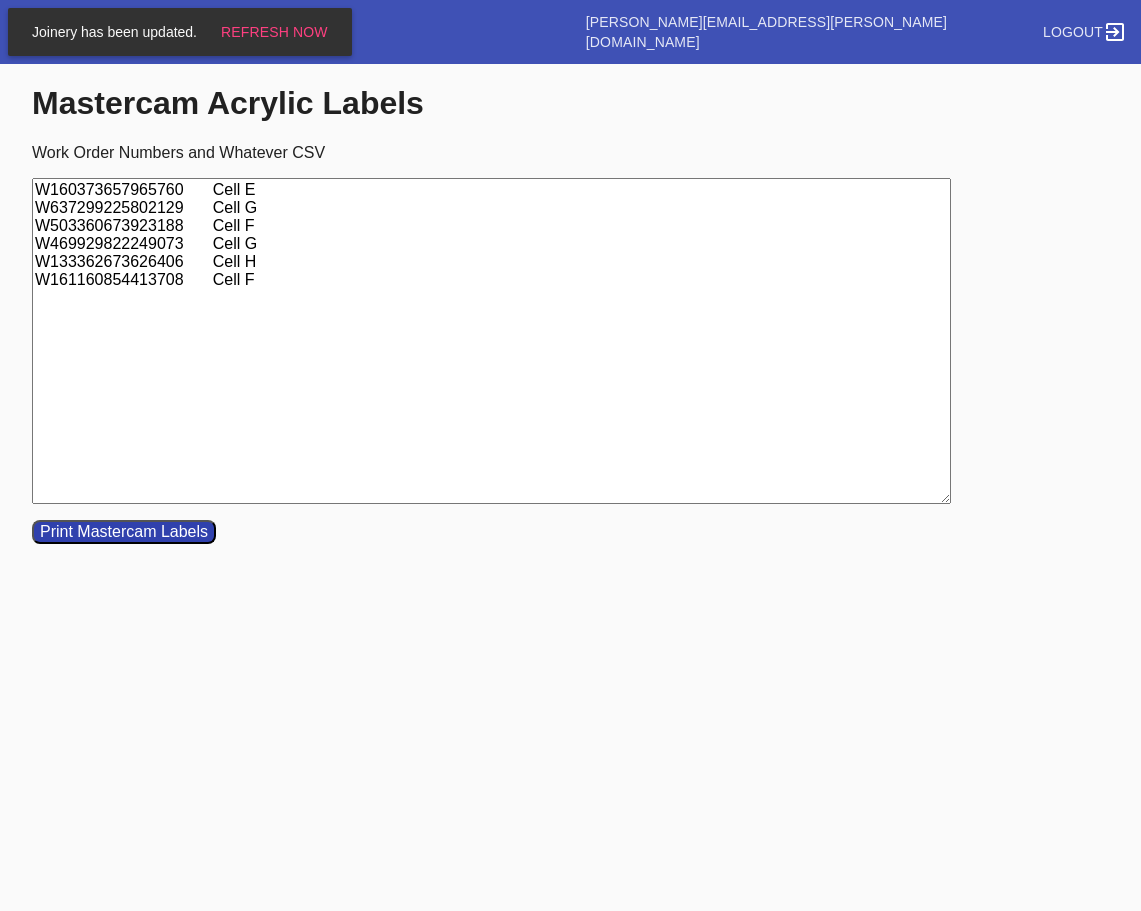 click on "W160373657965760	Cell E
W637299225802129	Cell G
W503360673923188	Cell F
W469929822249073	Cell G
W133362673626406	Cell H
W161160854413708	Cell F" at bounding box center (491, 341) 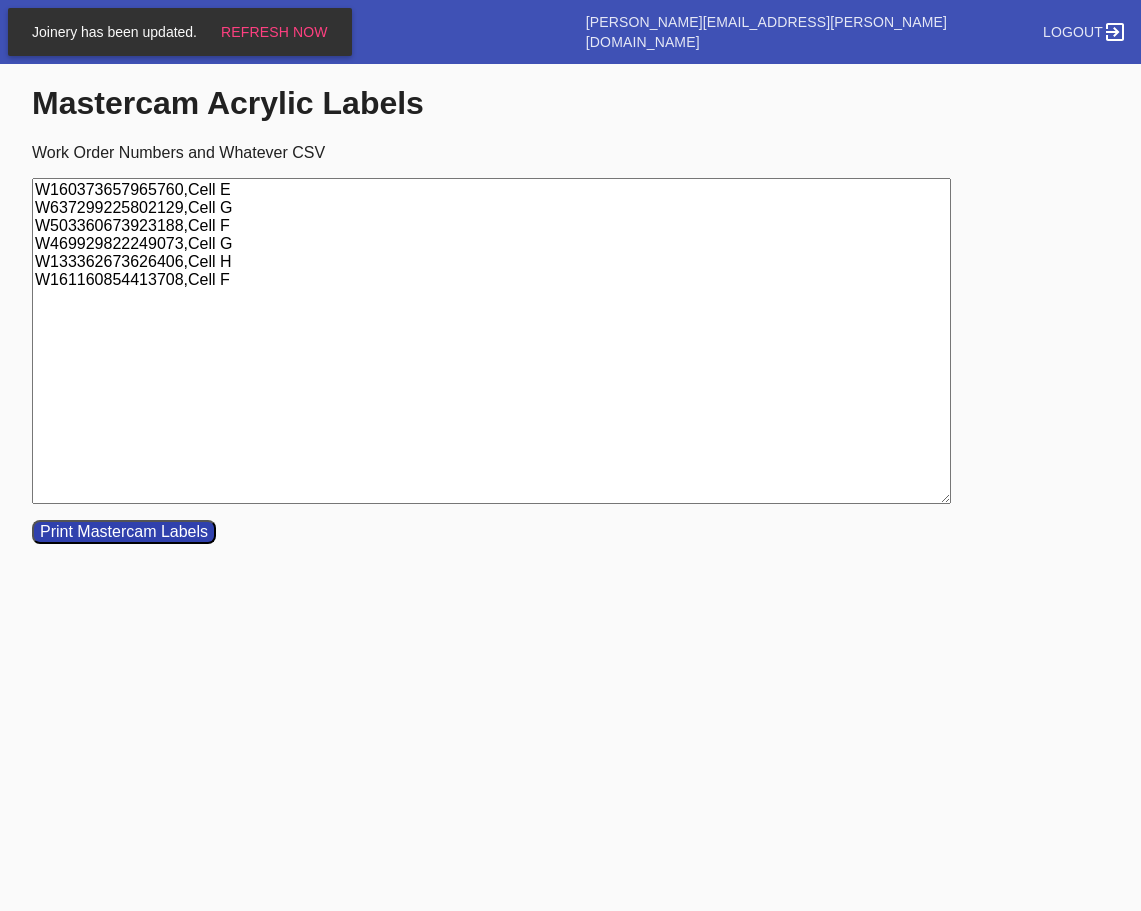 type on "W160373657965760,Cell E
W637299225802129,Cell G
W503360673923188,Cell F
W469929822249073,Cell G
W133362673626406,Cell H
W161160854413708,Cell F" 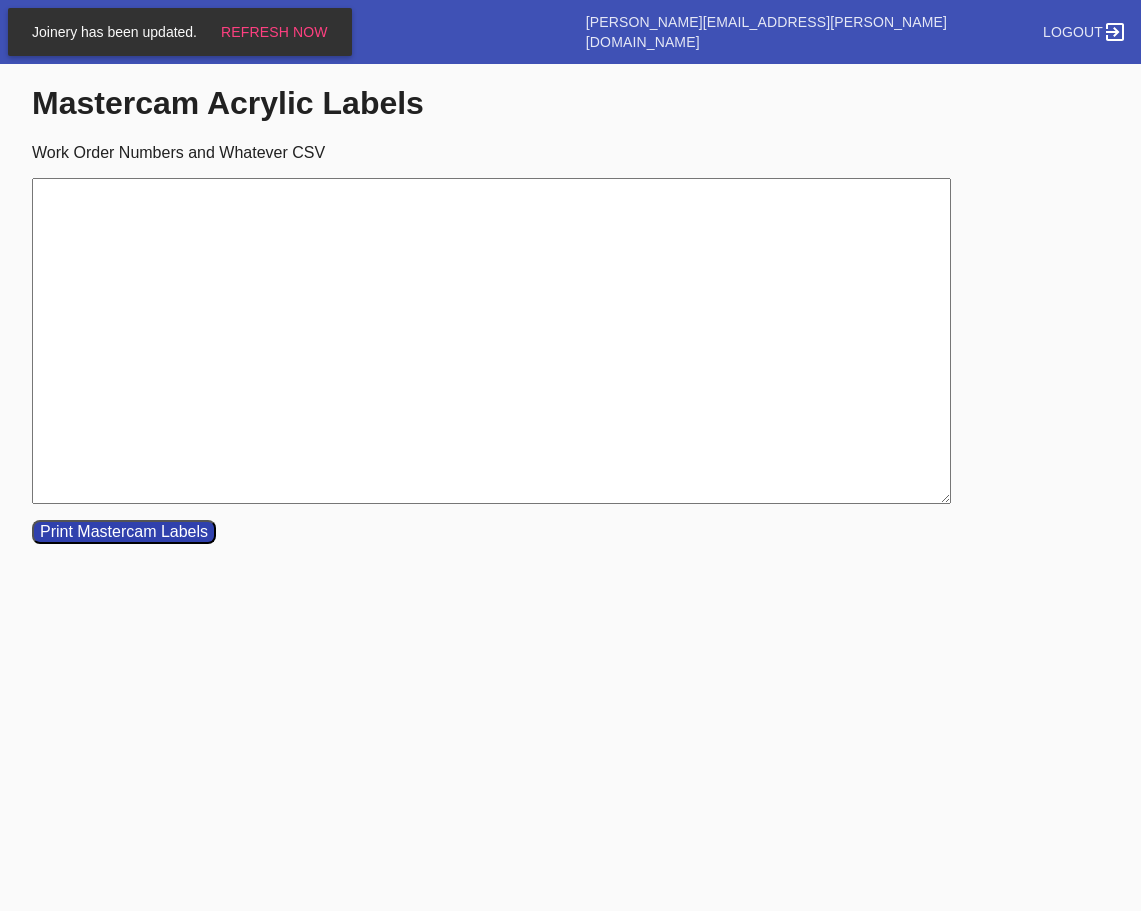 click on "Work Order Numbers and Whatever CSV" at bounding box center [491, 341] 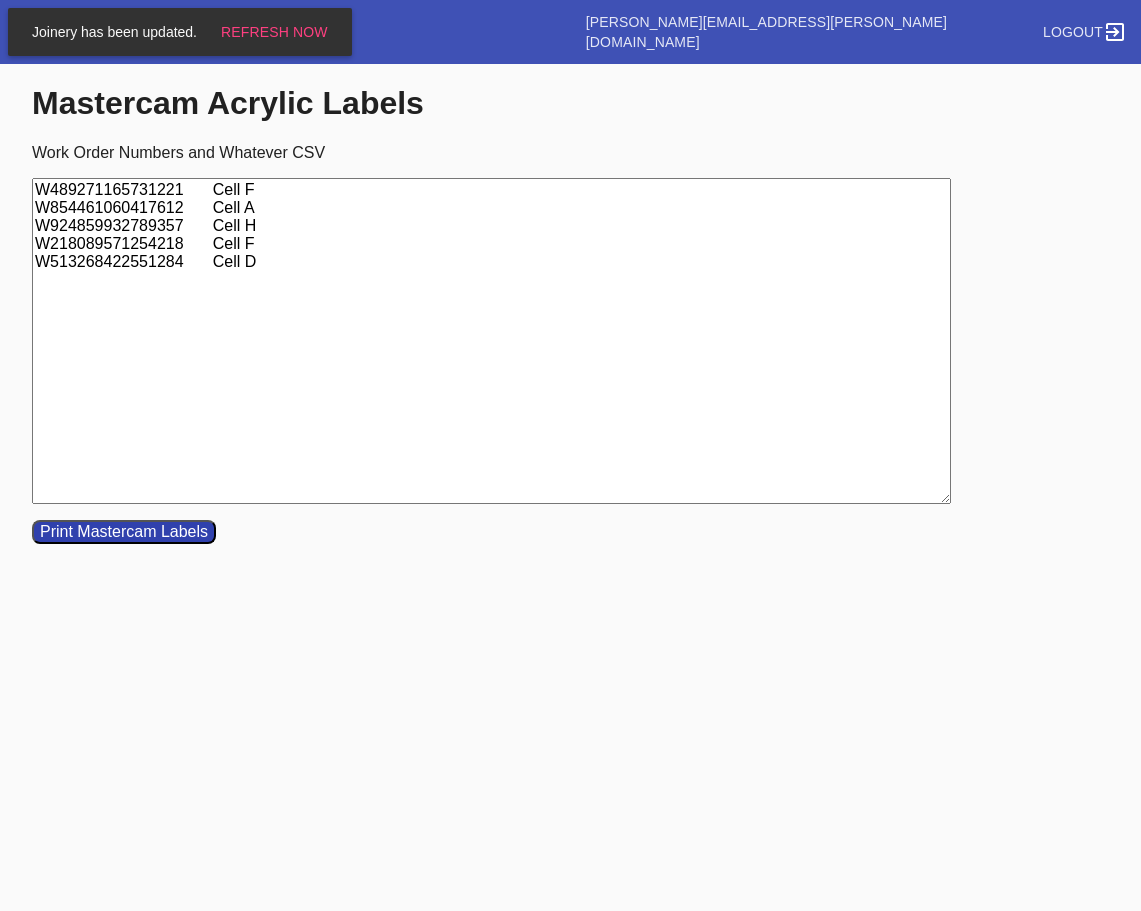 click on "W489271165731221	Cell F
W854461060417612	Cell A
W924859932789357	Cell H
W218089571254218	Cell F
W513268422551284	Cell D" at bounding box center [491, 341] 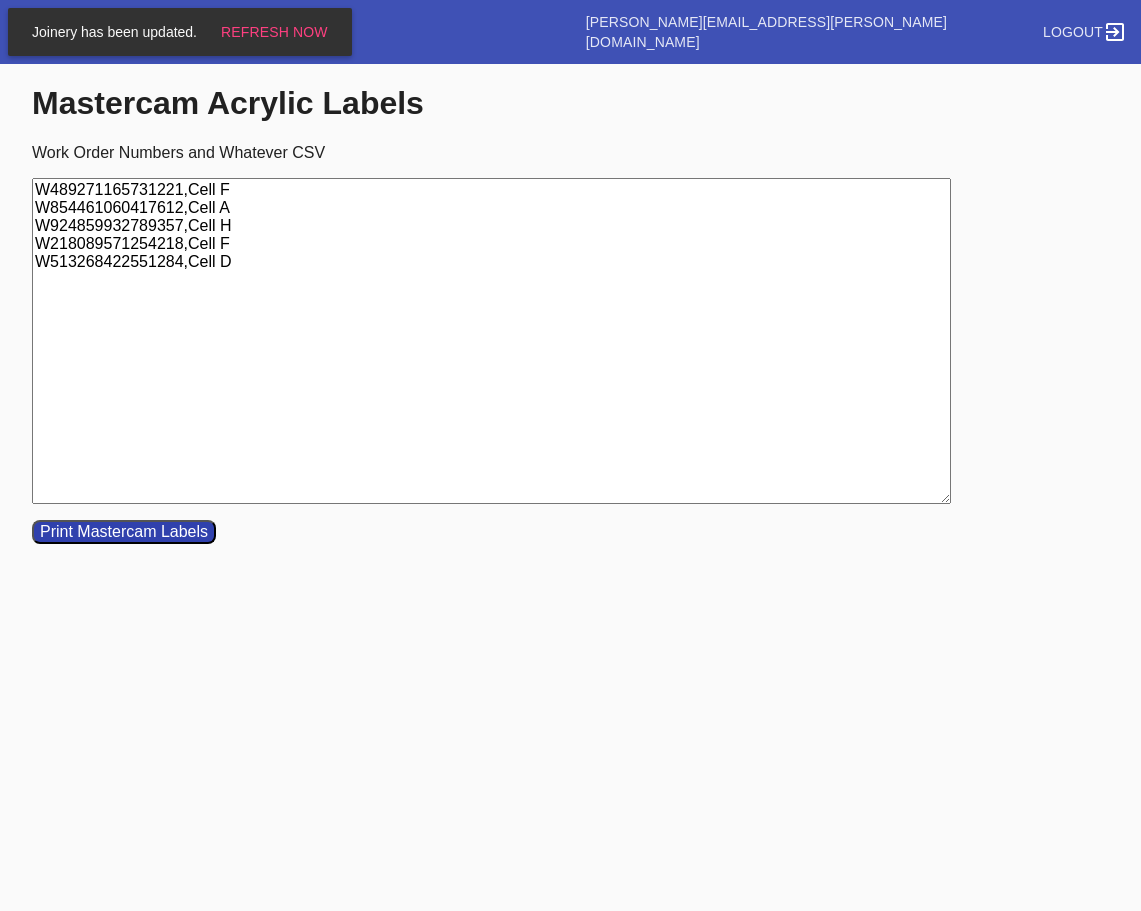click on "Print Mastercam Labels" at bounding box center (124, 532) 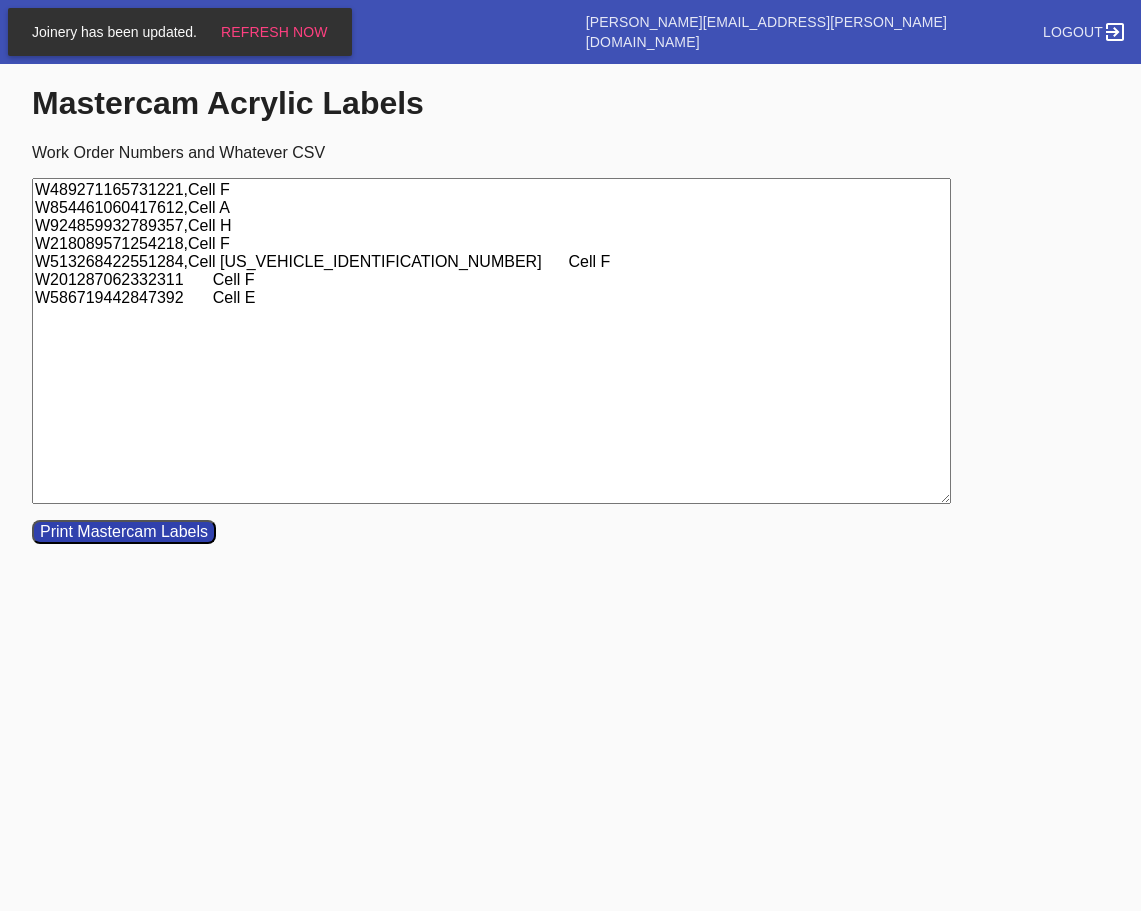click on "W489271165731221,Cell F
W854461060417612,Cell A
W924859932789357,Cell H
W218089571254218,Cell F
W513268422551284,Cell [US_VEHICLE_IDENTIFICATION_NUMBER]	Cell F
W201287062332311	Cell F
W586719442847392	Cell E" at bounding box center (491, 341) 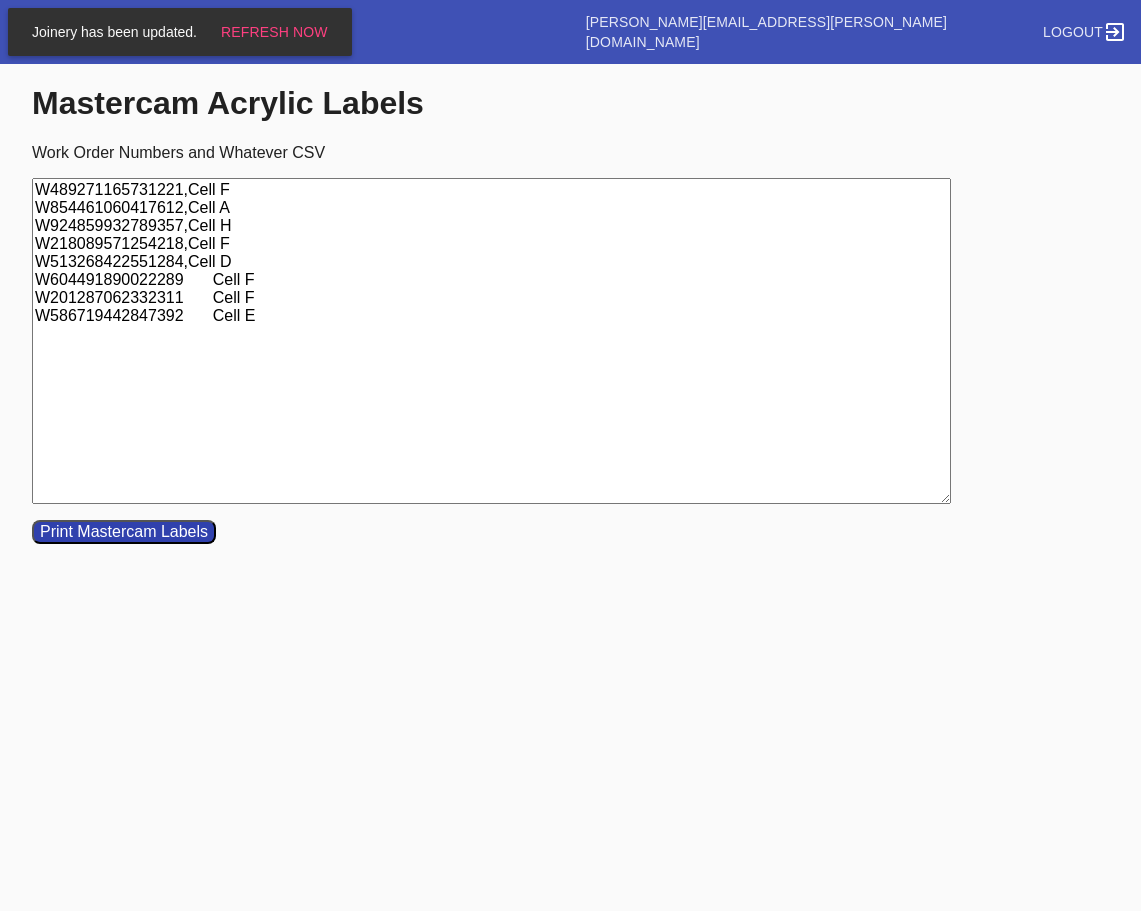 click on "W489271165731221,Cell F
W854461060417612,Cell A
W924859932789357,Cell H
W218089571254218,Cell F
W513268422551284,Cell D
W604491890022289	Cell F
W201287062332311	Cell F
W586719442847392	Cell E" at bounding box center [491, 341] 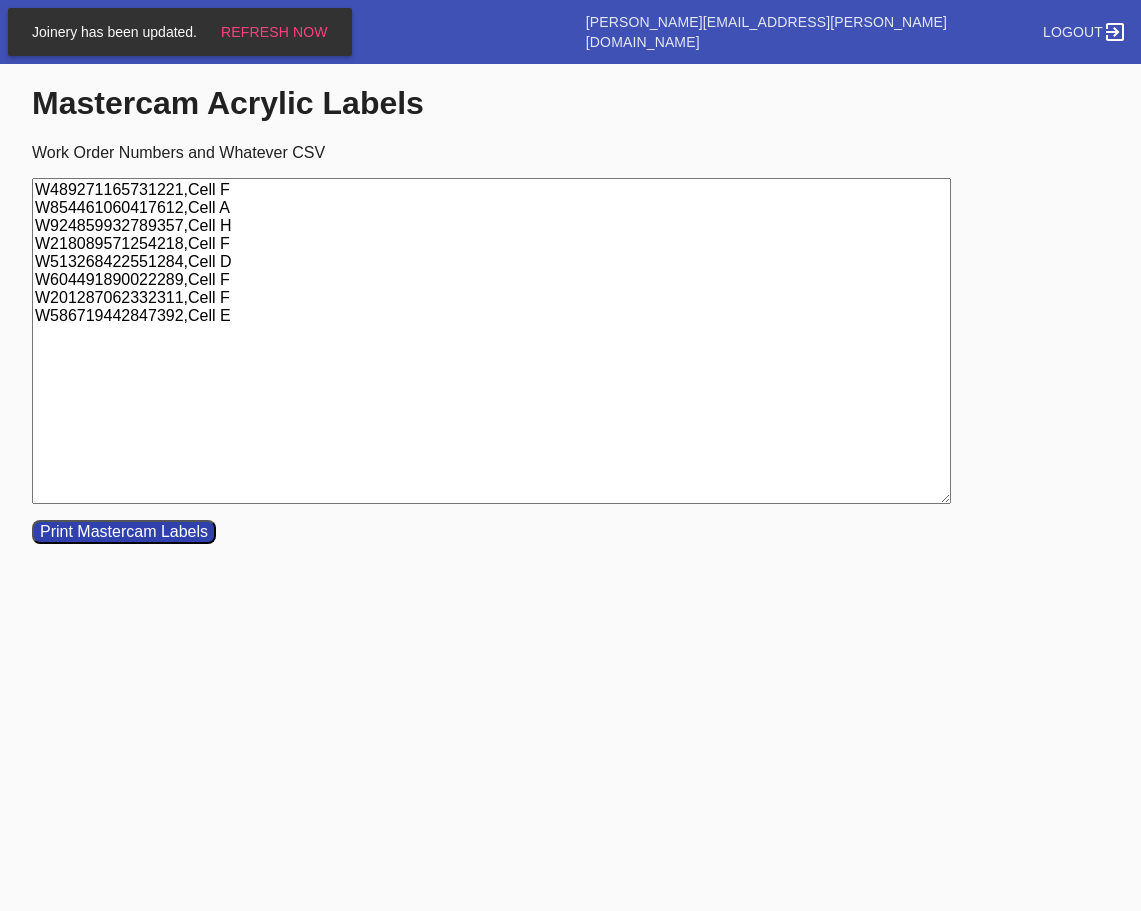 click on "Print Mastercam Labels" at bounding box center [124, 532] 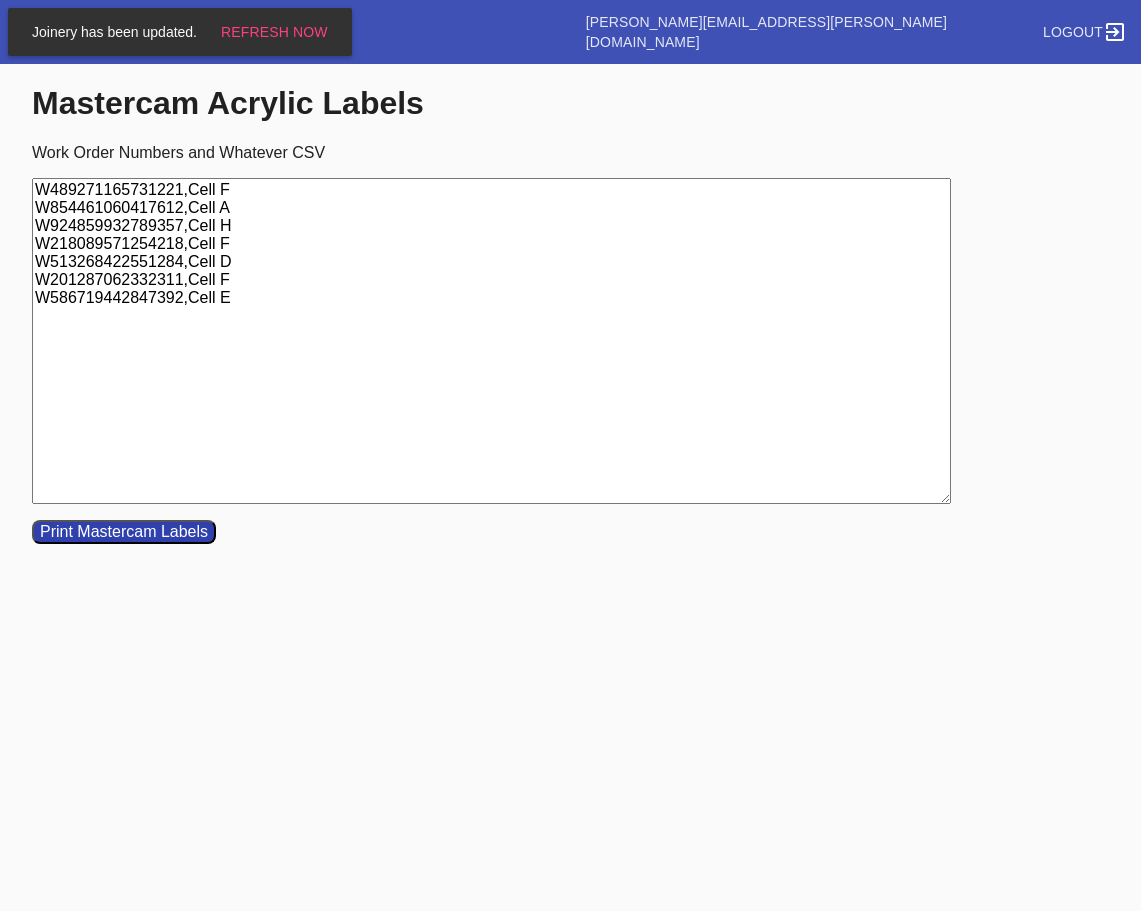 drag, startPoint x: 223, startPoint y: 299, endPoint x: 41, endPoint y: 314, distance: 182.61708 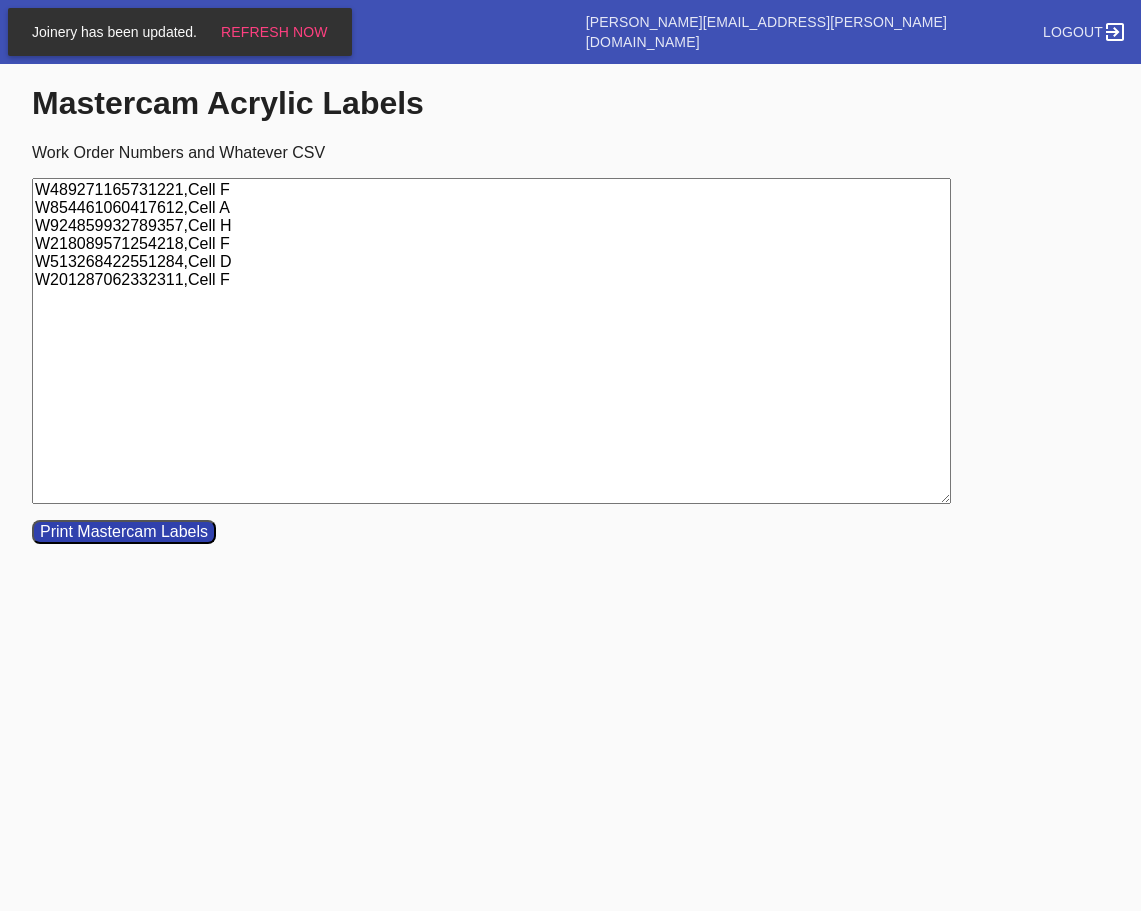 type on "W489271165731221,Cell F
W854461060417612,Cell A
W924859932789357,Cell H
W218089571254218,Cell F
W513268422551284,Cell D
W201287062332311,Cell F" 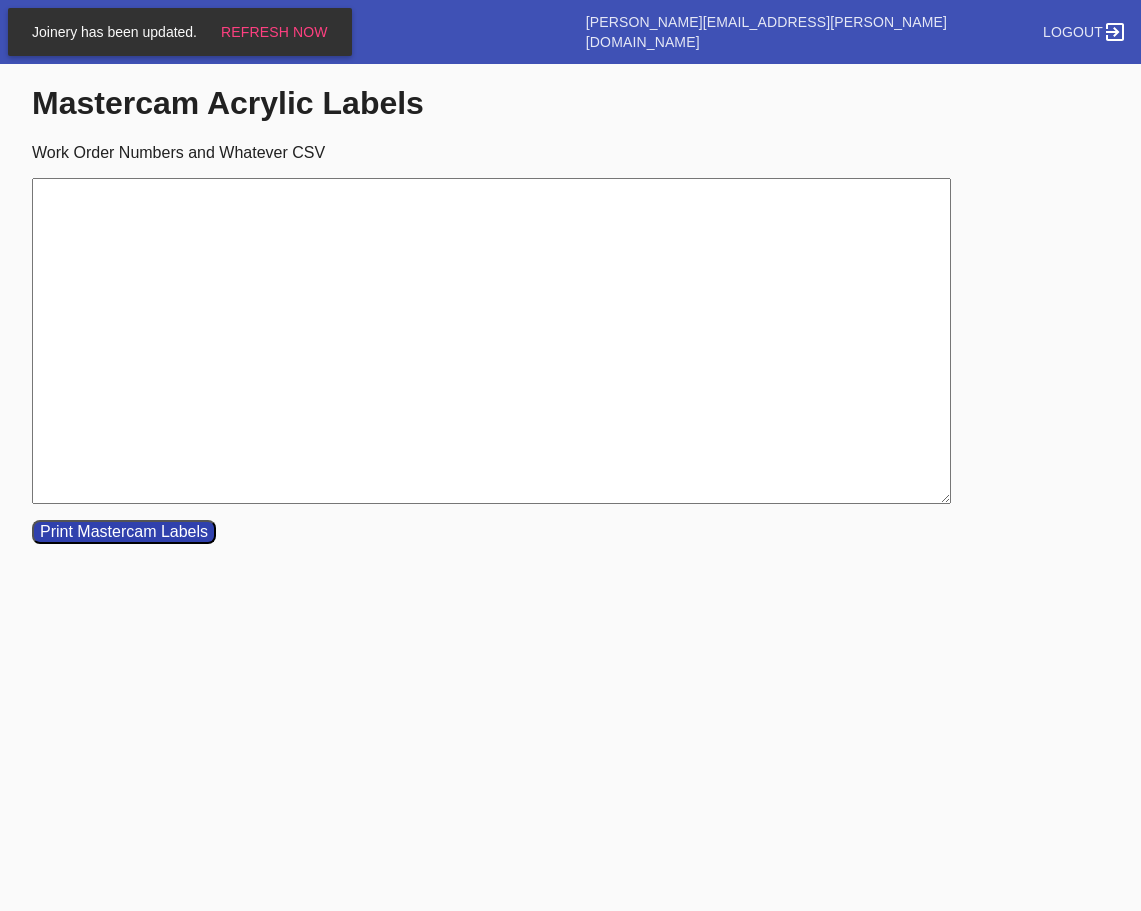 click on "Work Order Numbers and Whatever CSV" at bounding box center (491, 341) 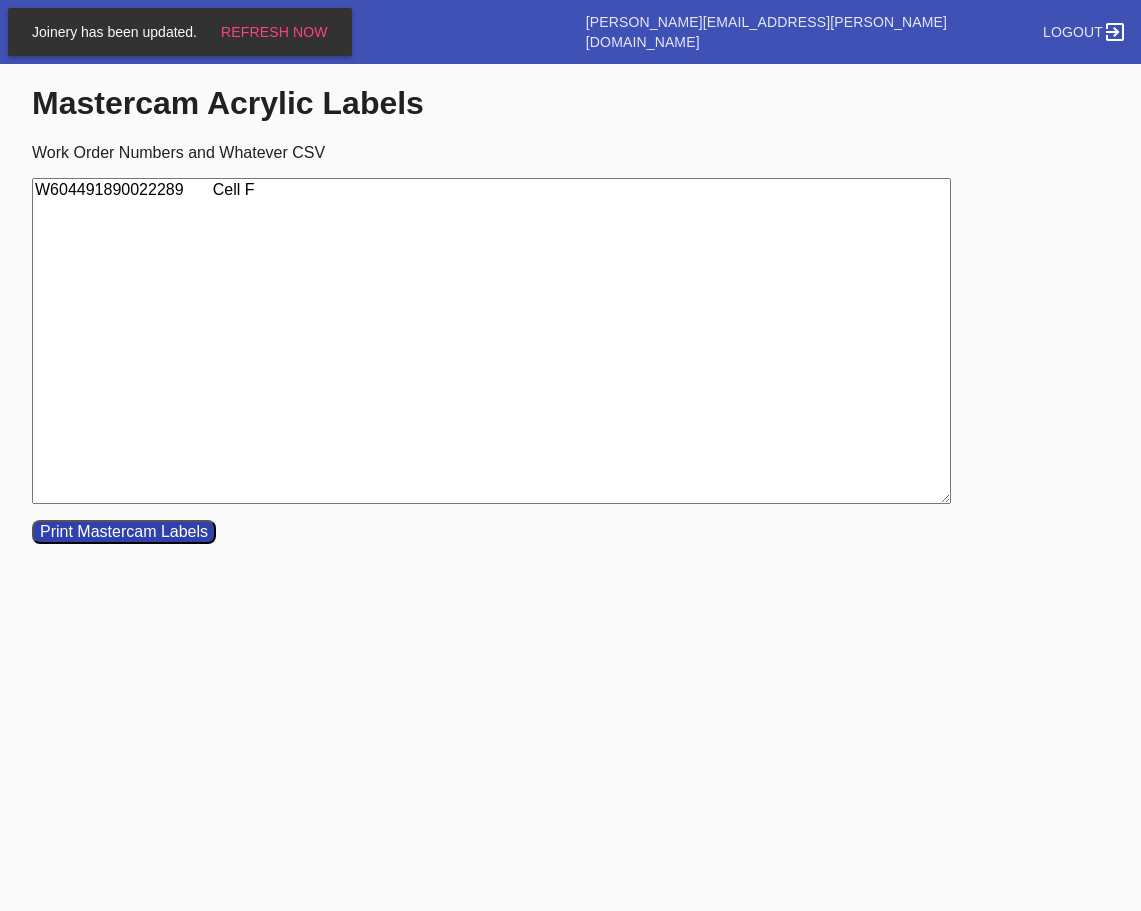 click on "W604491890022289	Cell F" at bounding box center [491, 341] 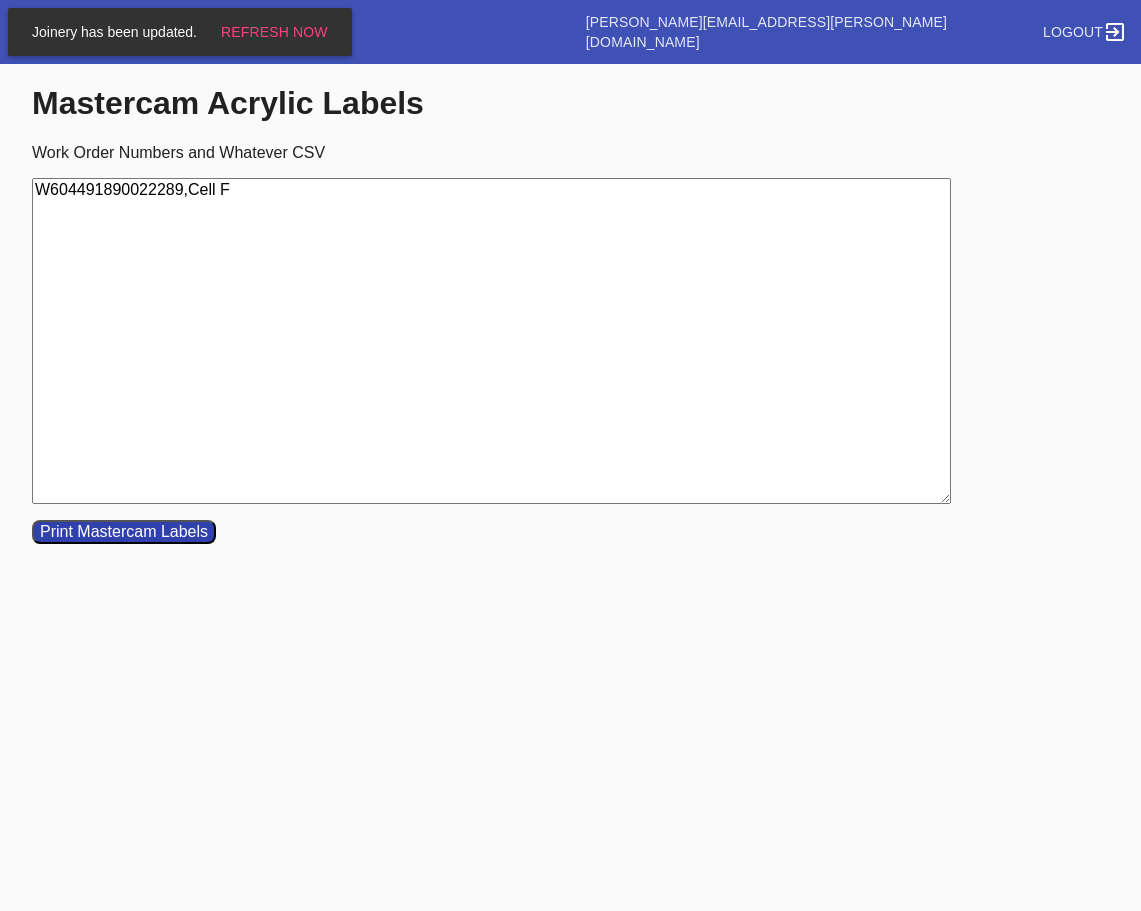 click on "W604491890022289,Cell F" at bounding box center [491, 341] 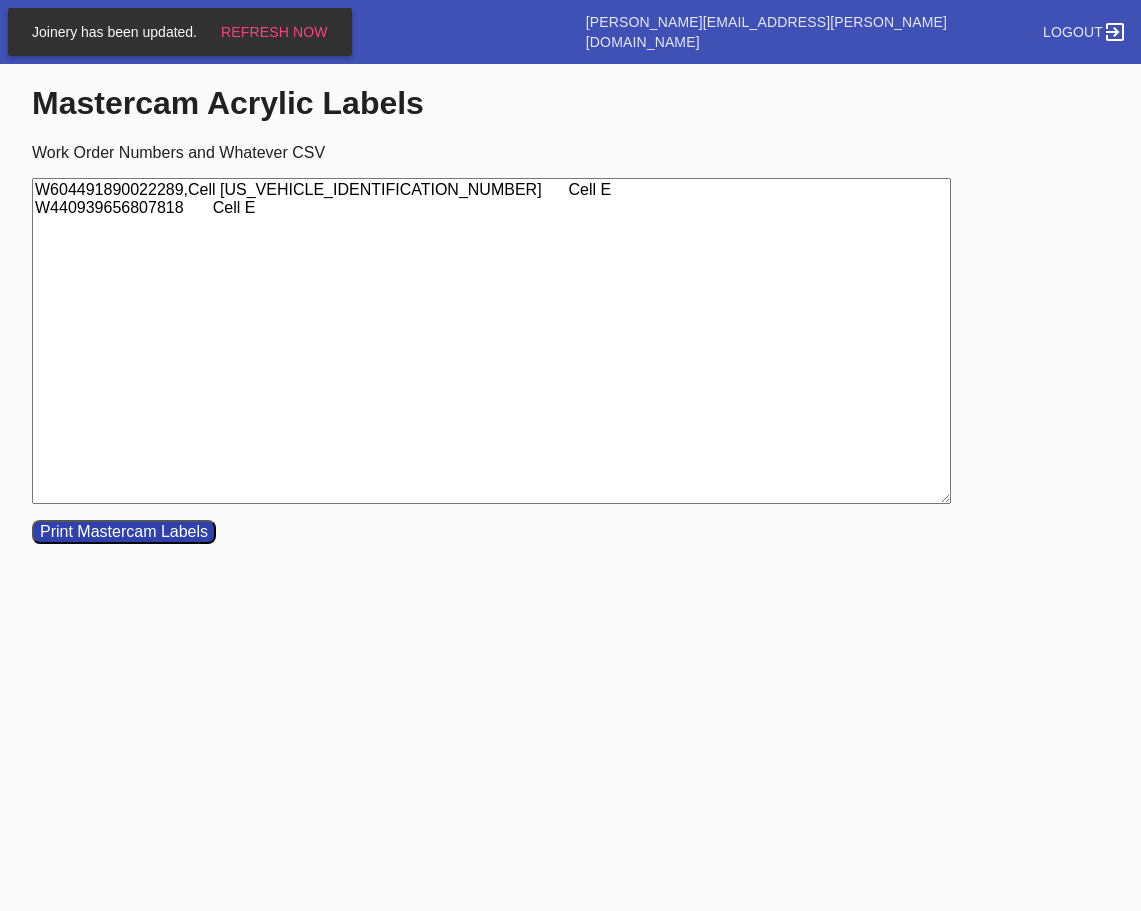 click on "W604491890022289,Cell [US_VEHICLE_IDENTIFICATION_NUMBER]	Cell E
W440939656807818	Cell E" at bounding box center (491, 341) 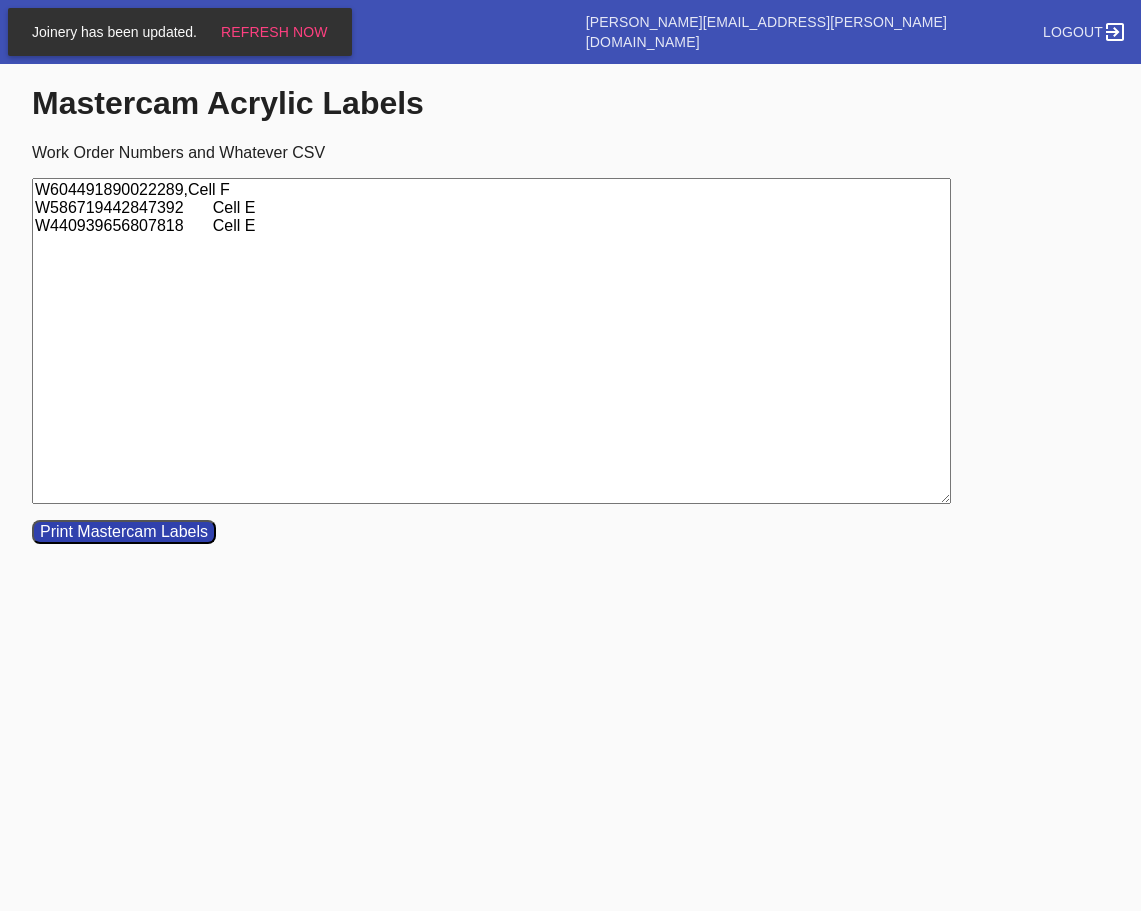 click on "W604491890022289,Cell F
W586719442847392	Cell E
W440939656807818	Cell E" at bounding box center (491, 341) 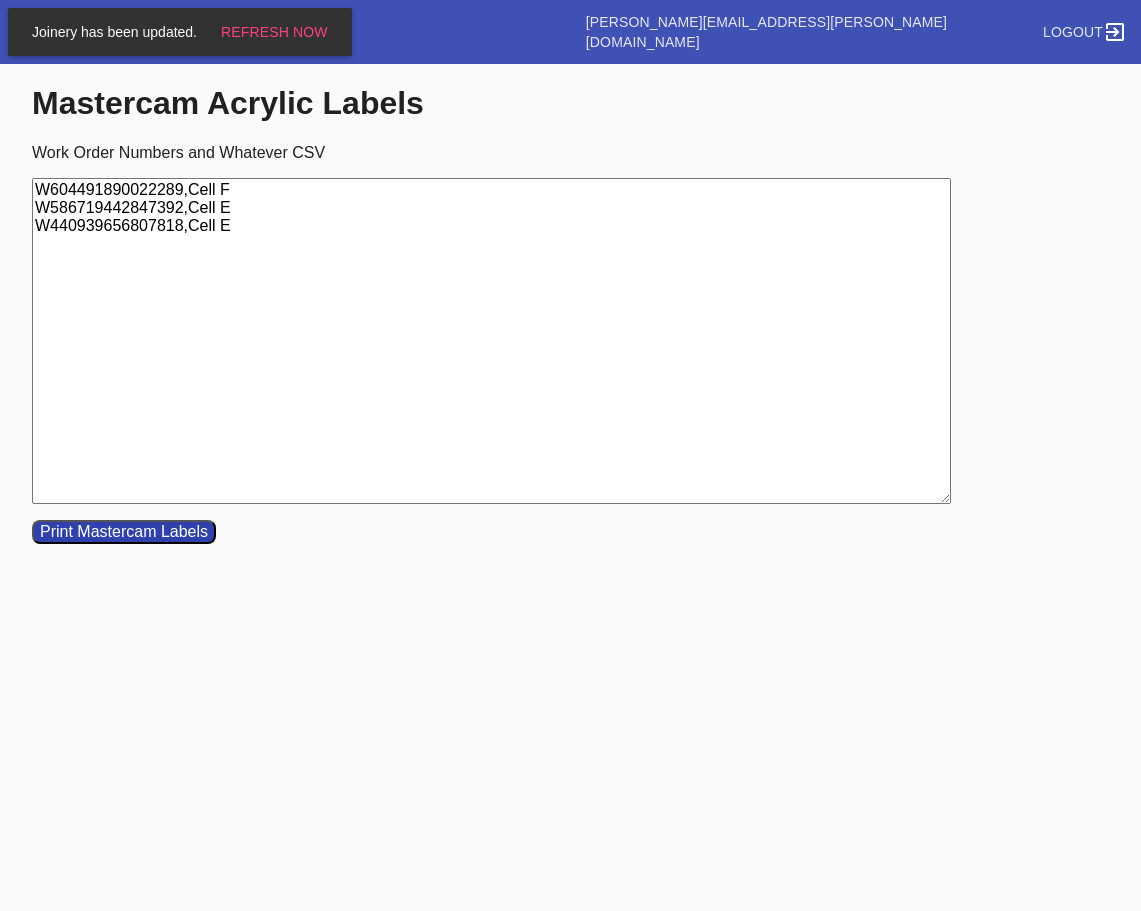 type on "W604491890022289,Cell F
W586719442847392,Cell E
W440939656807818,Cell E" 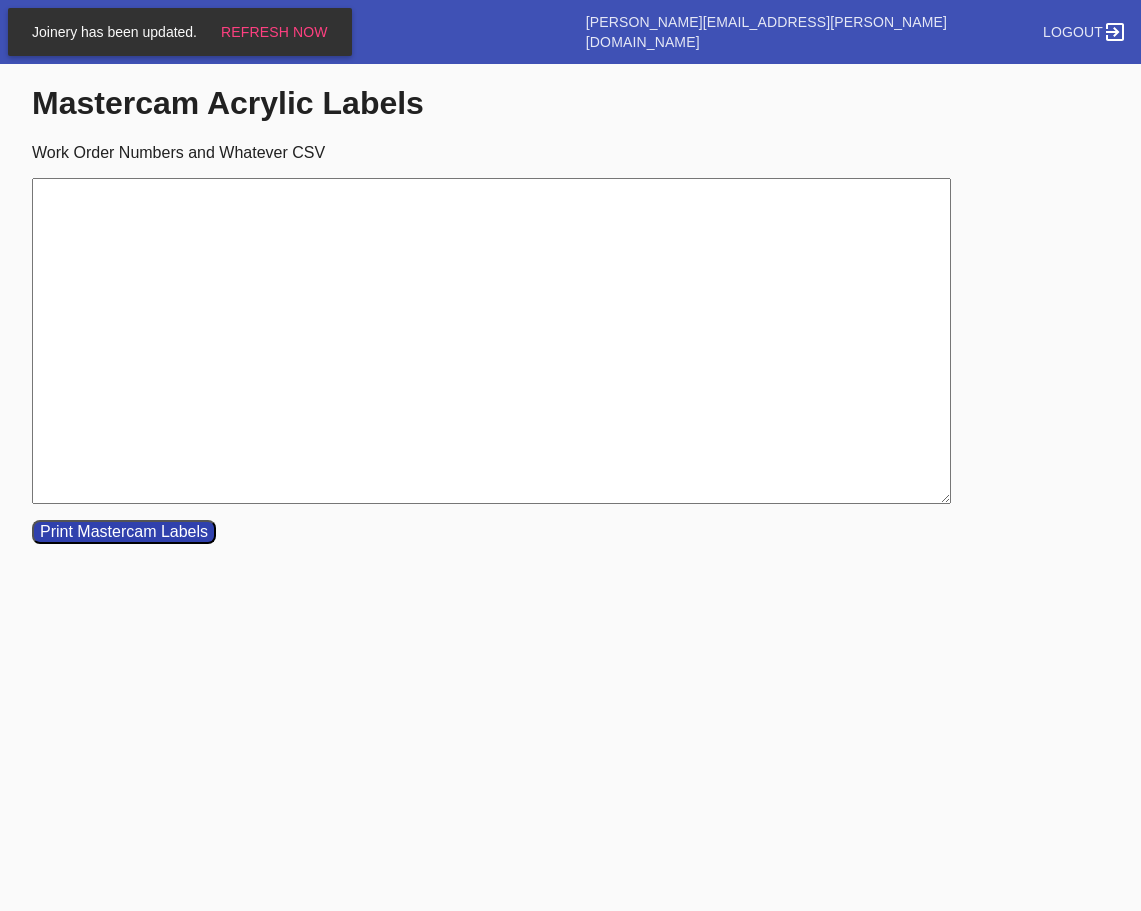 type 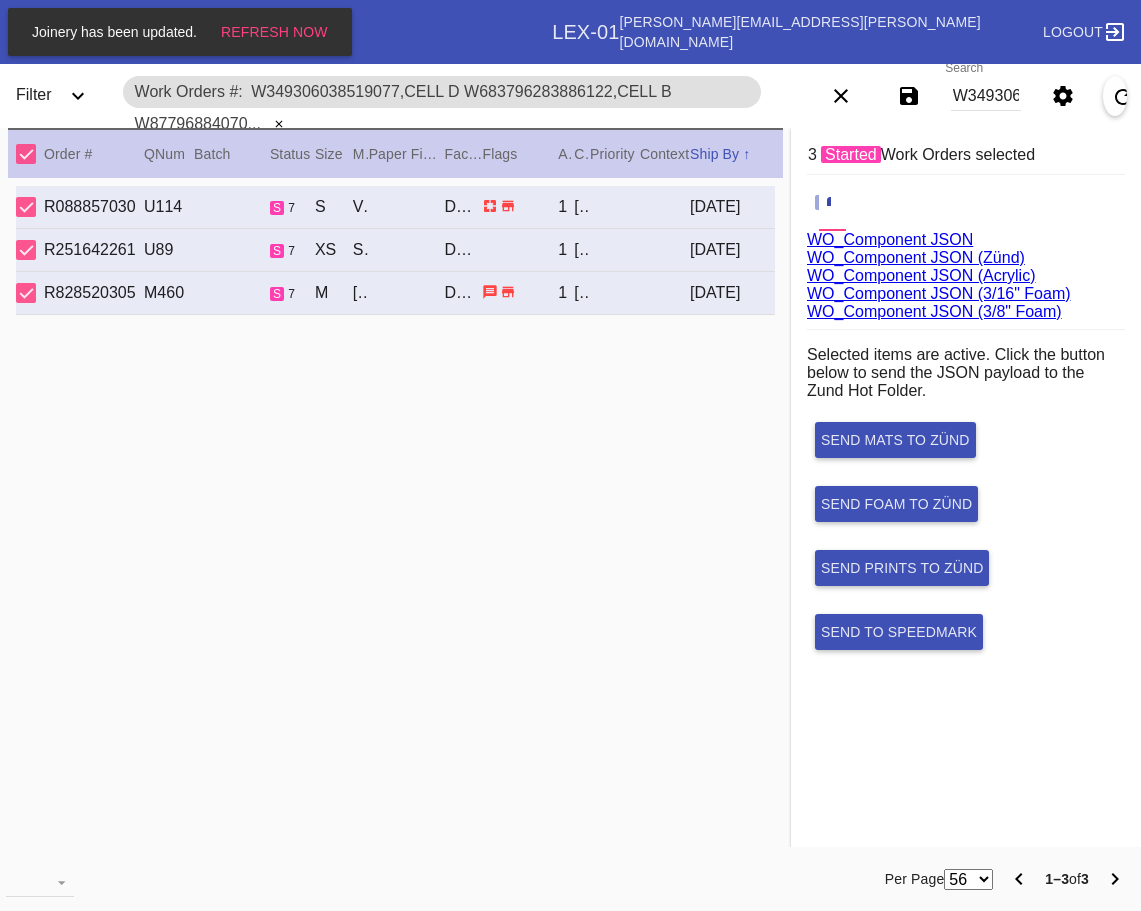 scroll, scrollTop: 0, scrollLeft: 0, axis: both 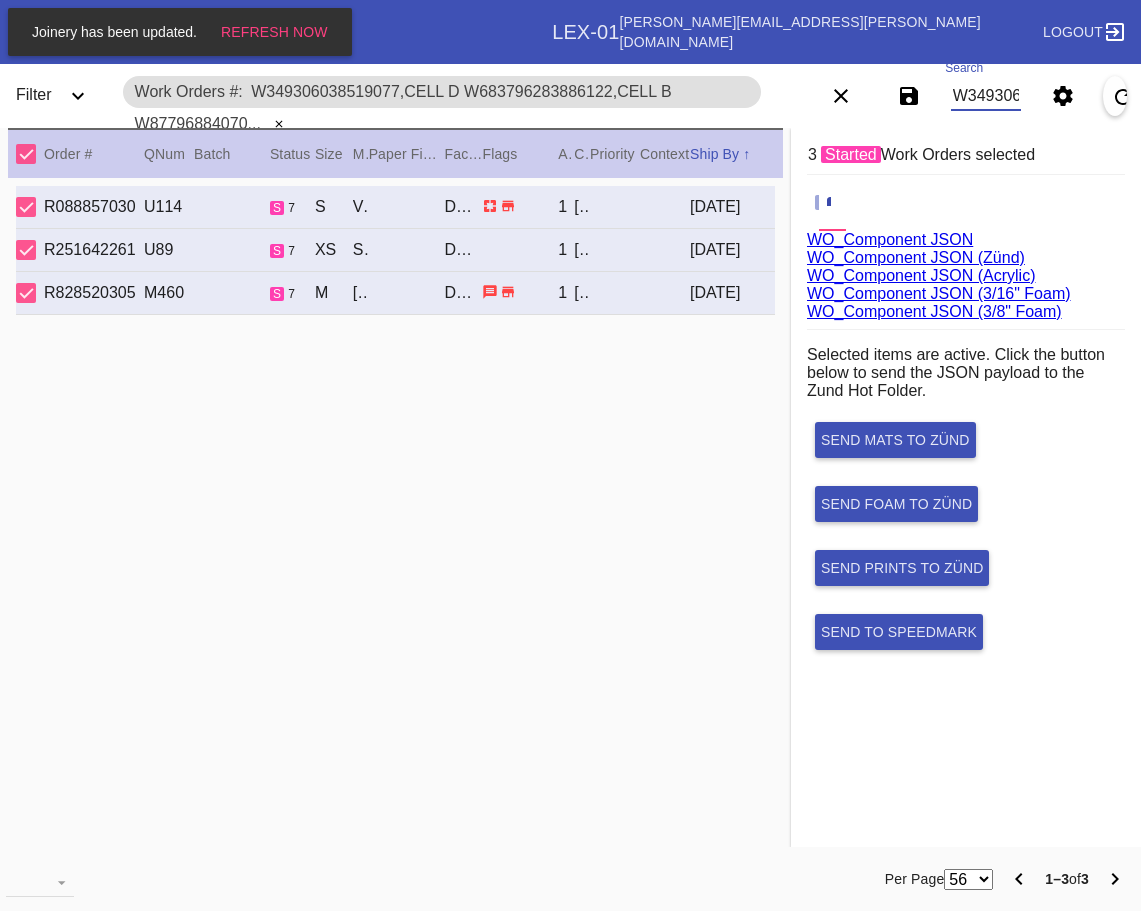 click on "W349306038519077,Cell D W683796283886122,Cell B W877968840708156,Cell B" at bounding box center (986, 96) 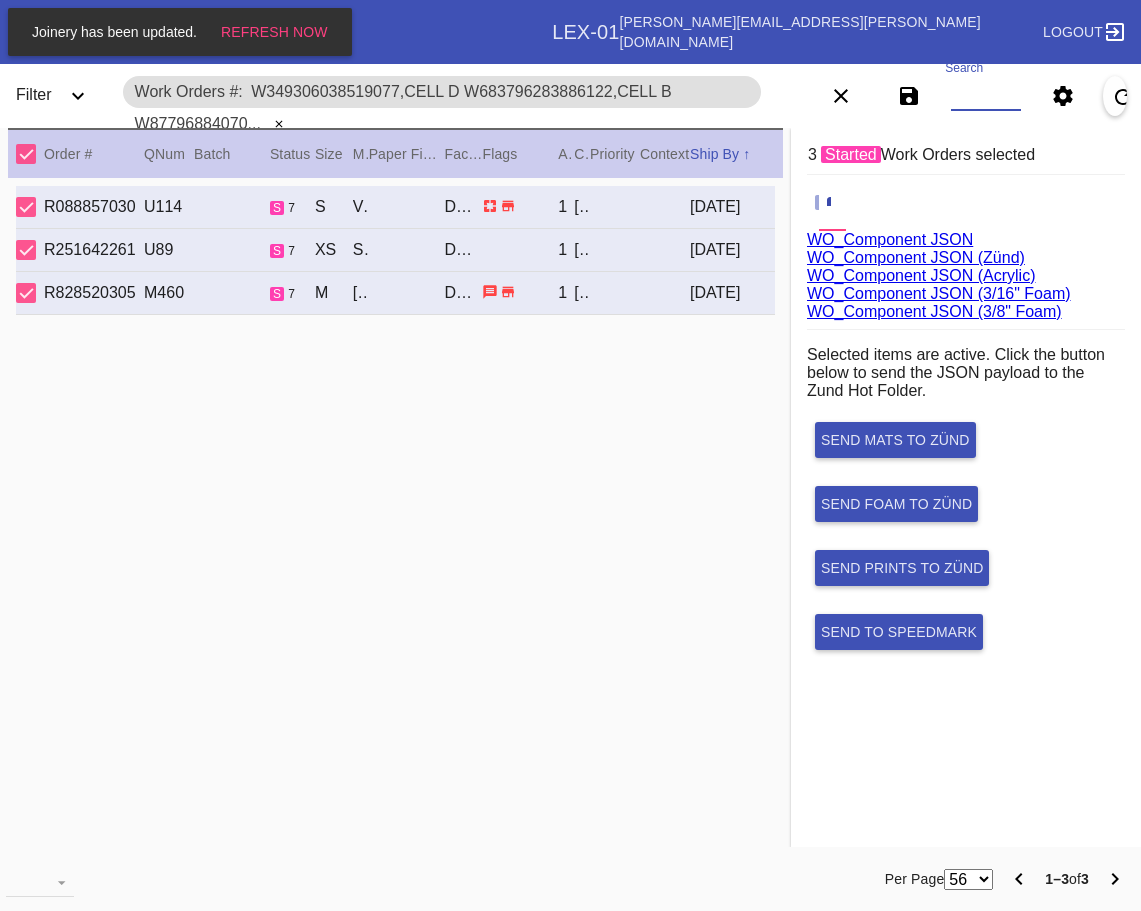 paste on "W711025890188619,Cell G W120466755090076,Cell G W659954432098783,Cell G W118944163691502,Cell E W295588614192981,Cell H W639416852685114,Cell G W993976948935527,Cell C W921783722194301,Cell E W251336871687654,Cell H" 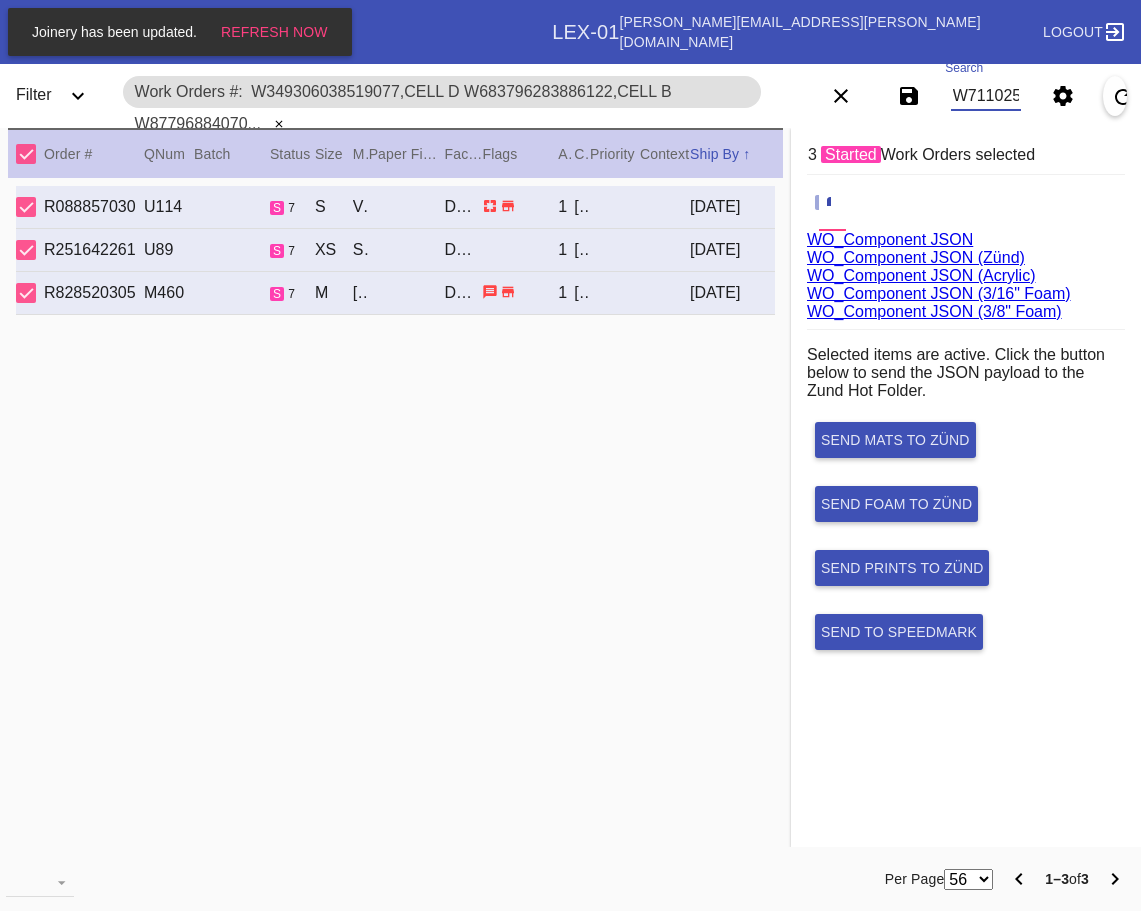scroll, scrollTop: 0, scrollLeft: 1737, axis: horizontal 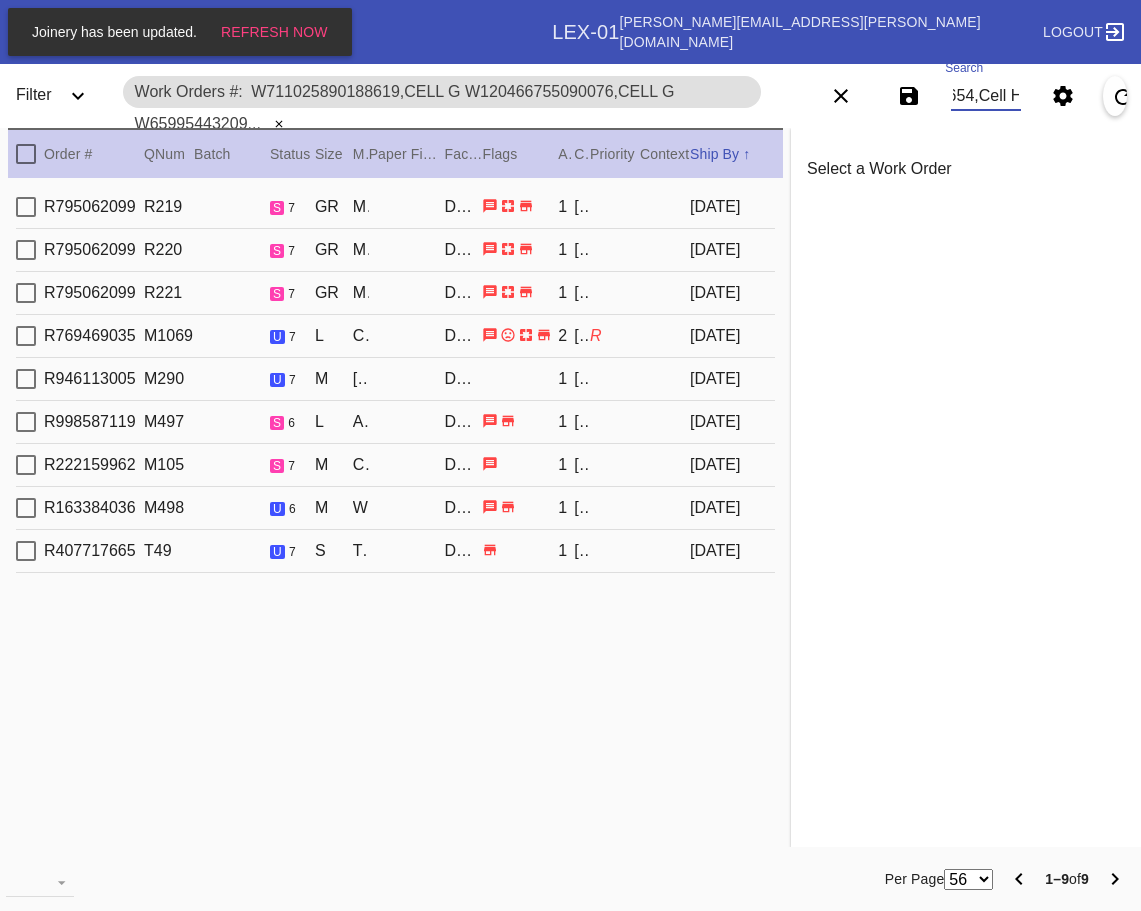 click at bounding box center [26, 154] 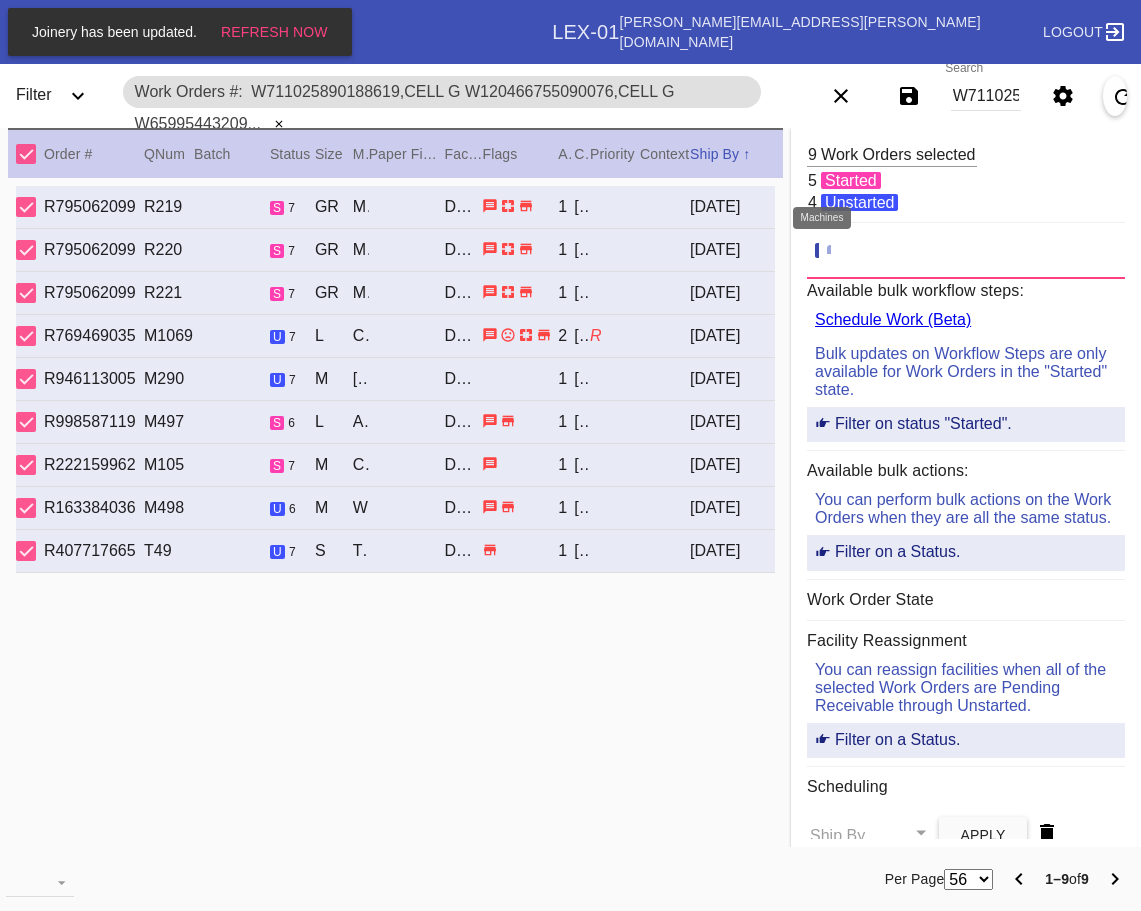 click 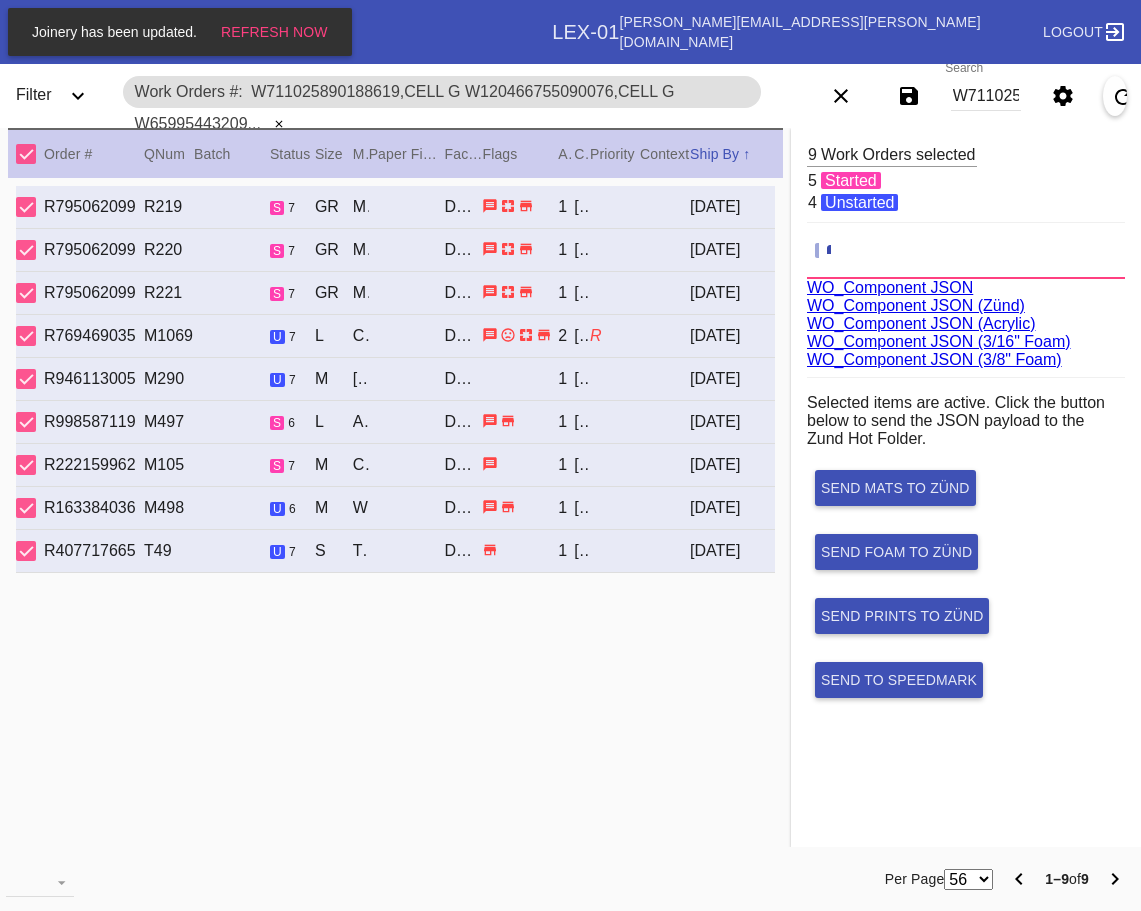 scroll, scrollTop: 75, scrollLeft: 0, axis: vertical 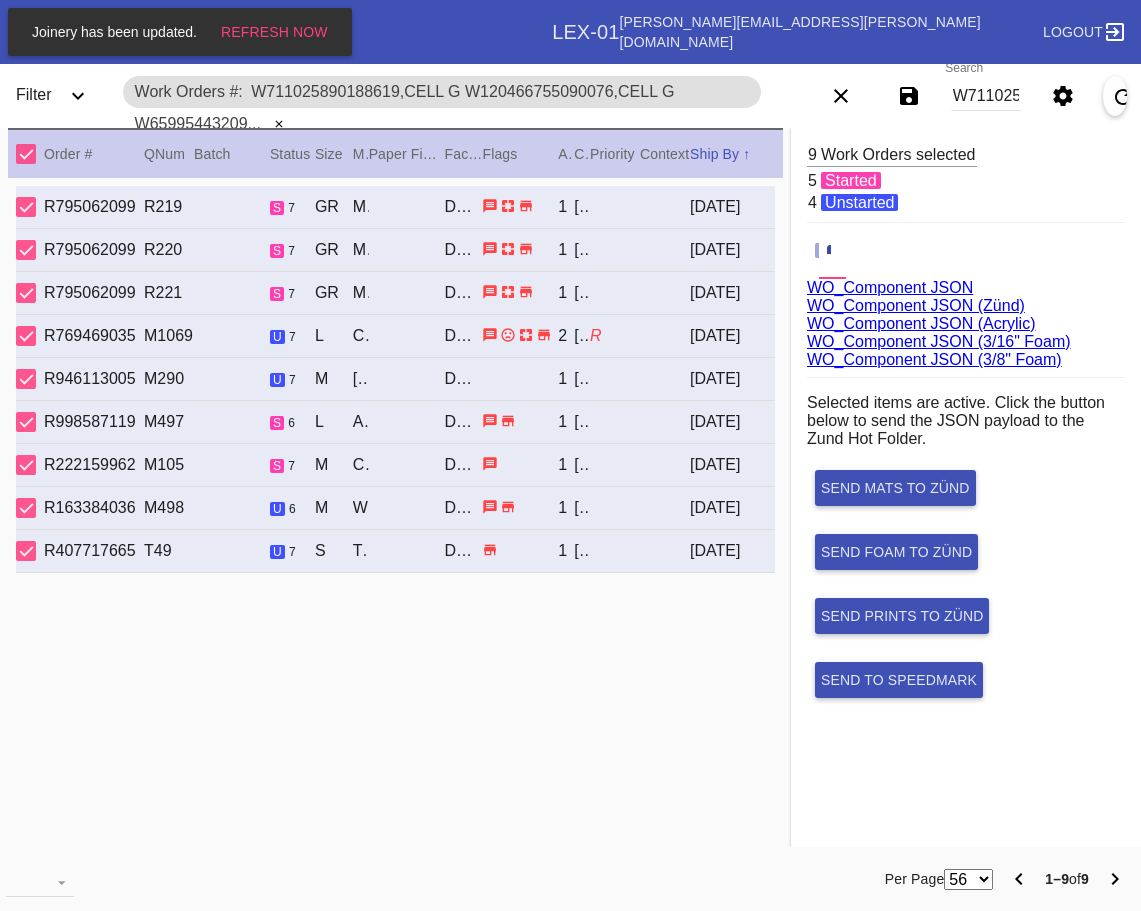 click on "WO_Component JSON (Acrylic)" at bounding box center (921, 323) 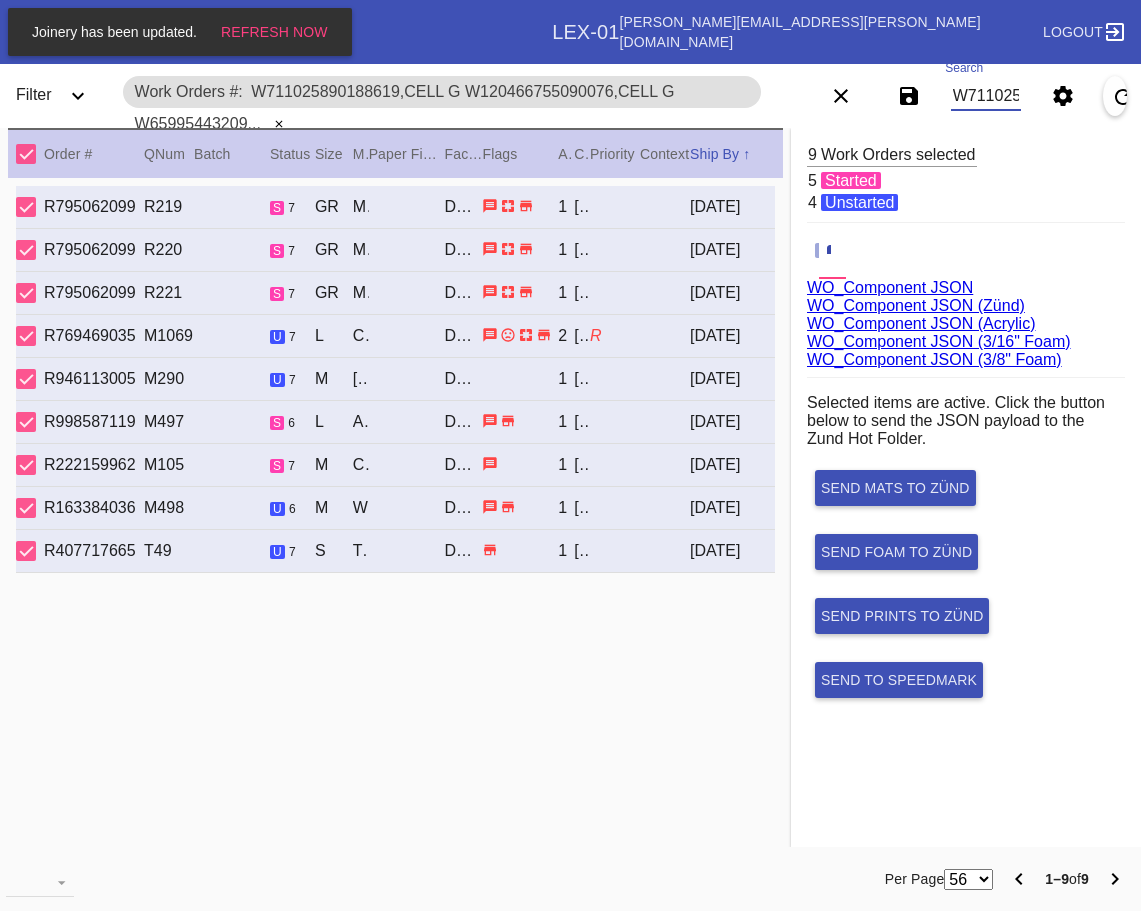 click on "W711025890188619,Cell G W120466755090076,Cell G W659954432098783,Cell G W118944163691502,Cell E W295588614192981,Cell H W639416852685114,Cell G W993976948935527,Cell C W921783722194301,Cell E W251336871687654,Cell H" at bounding box center [986, 96] 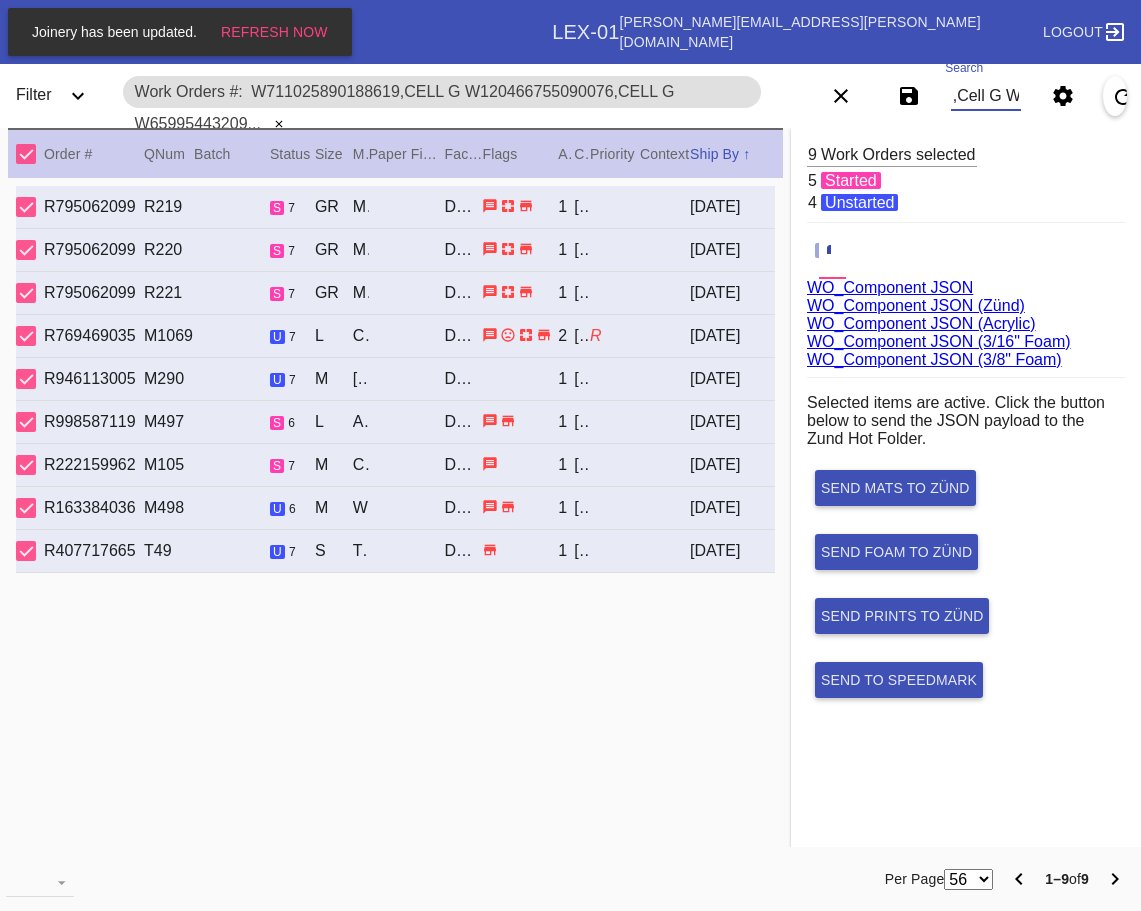 click on ",Cell G W120466755090076,Cell G W659954432098783,Cell G W118944163691502,Cell E W295588614192981,Cell H W639416852685114,Cell G W993976948935527,Cell C W921783722194301,Cell E W251336871687654,Cell H" at bounding box center [986, 96] 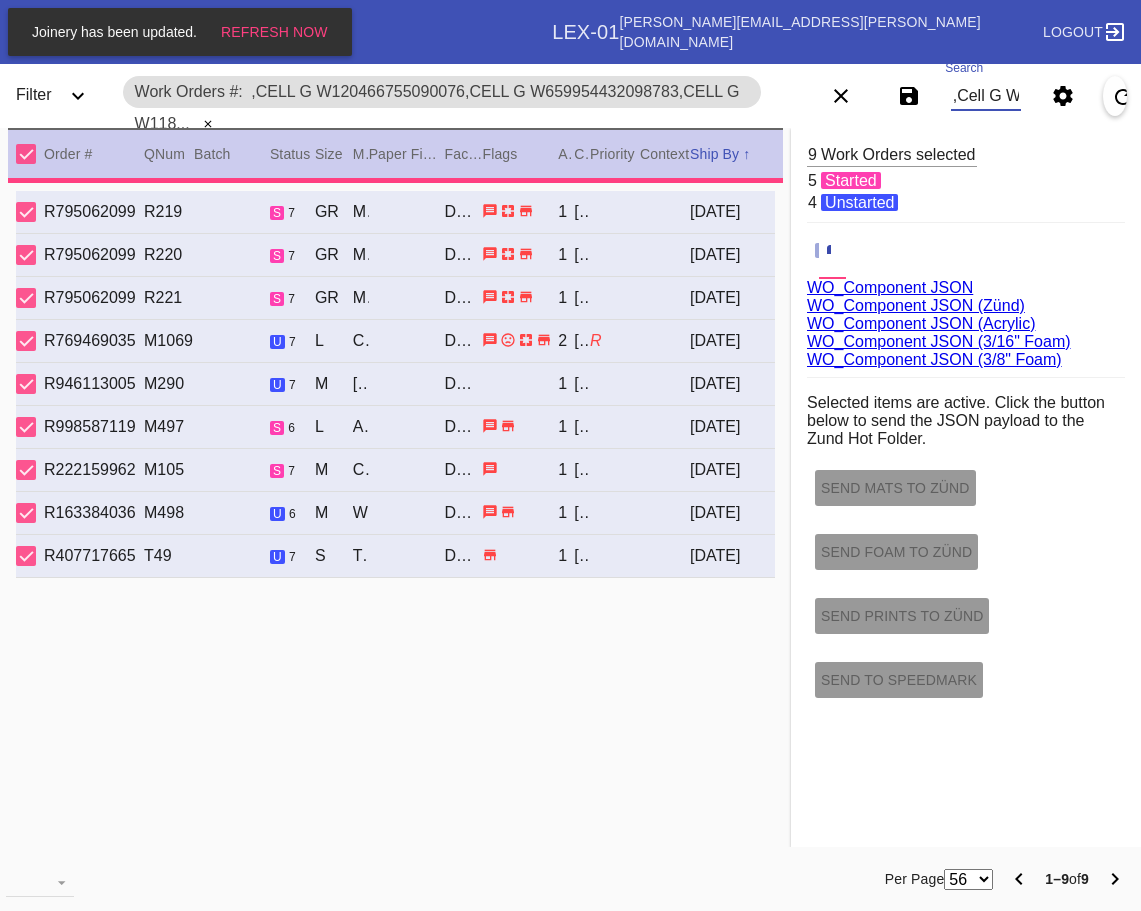 click on ",Cell G W120466755090076,Cell G W659954432098783,Cell G W118944163691502,Cell E W295588614192981,Cell H W639416852685114,Cell G W993976948935527,Cell C W921783722194301,Cell E W251336871687654,Cell H" at bounding box center [986, 96] 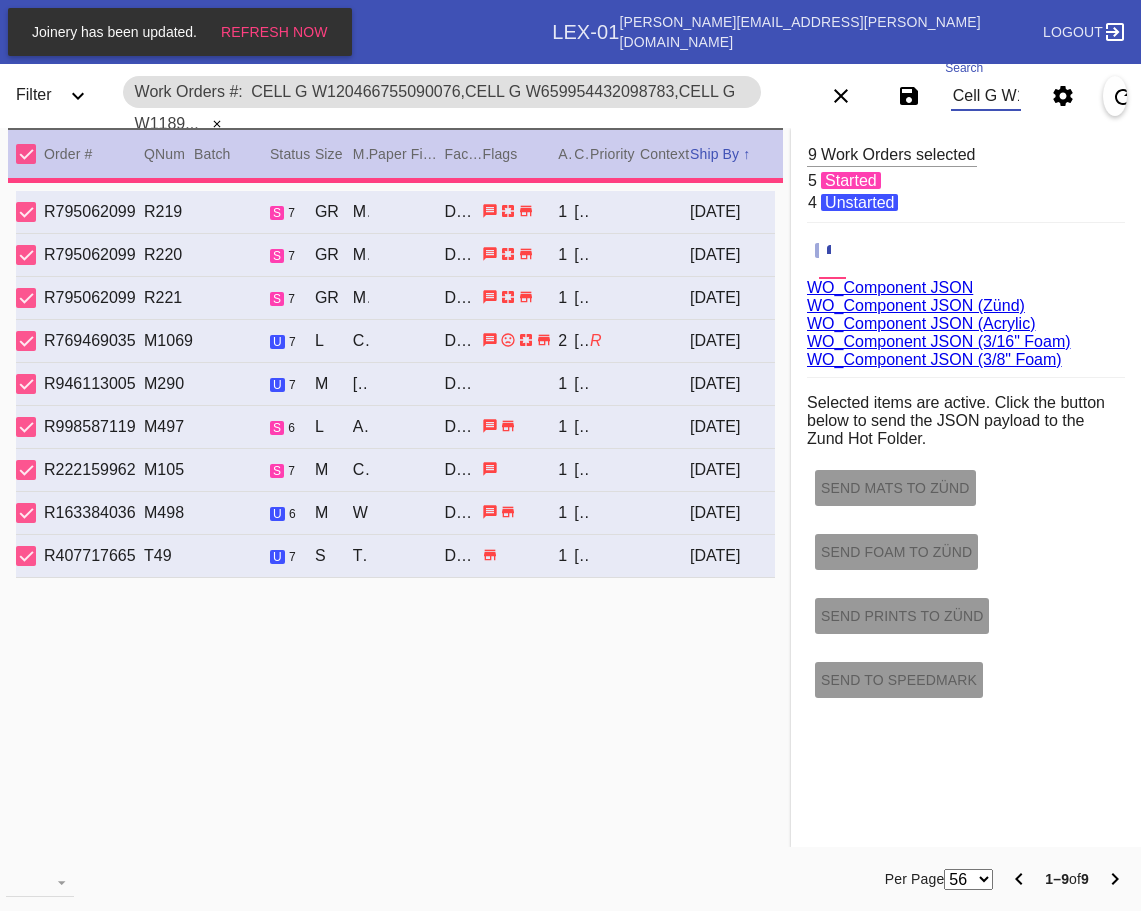 click on "Cell G W120466755090076,Cell G W659954432098783,Cell G W118944163691502,Cell E W295588614192981,Cell H W639416852685114,Cell G W993976948935527,Cell C W921783722194301,Cell E W251336871687654,Cell H" at bounding box center (986, 96) 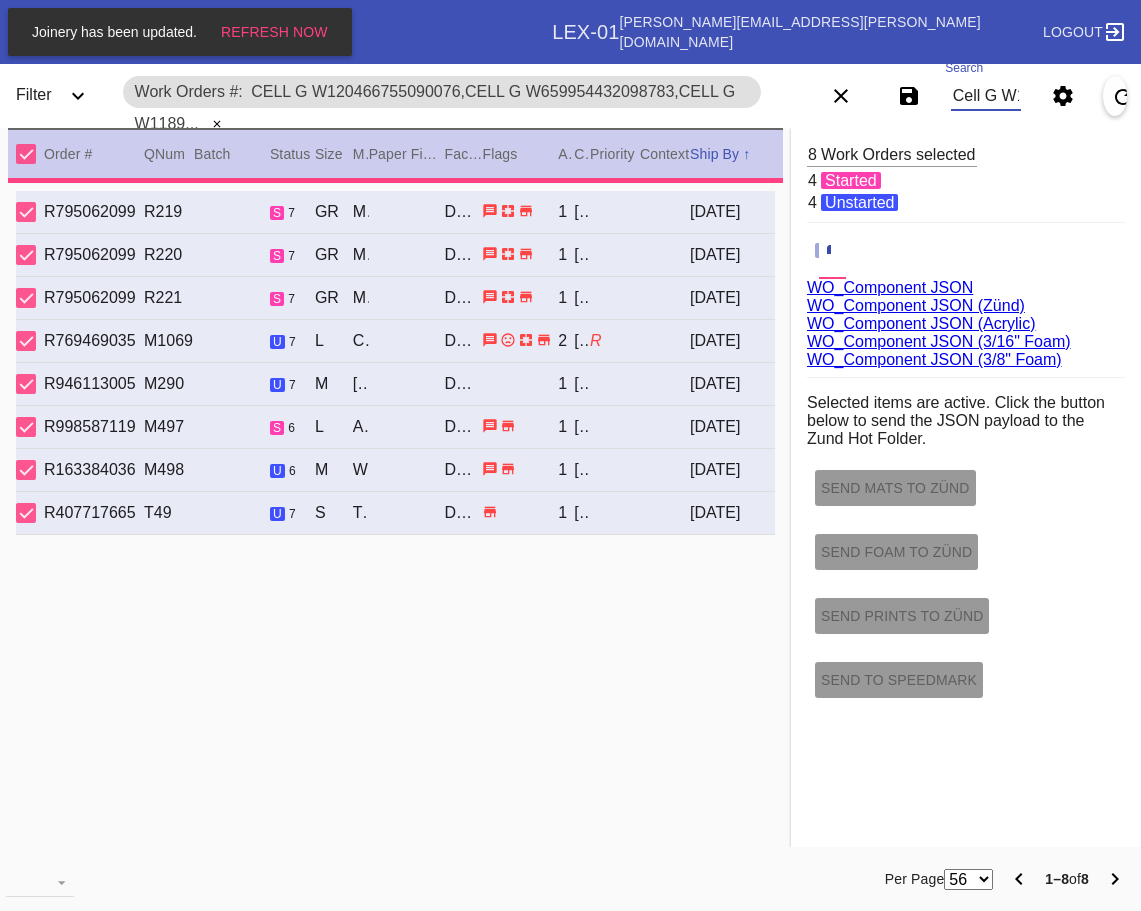 click on "Cell G W120466755090076,Cell G W659954432098783,Cell G W118944163691502,Cell E W295588614192981,Cell H W639416852685114,Cell G W993976948935527,Cell C W921783722194301,Cell E W251336871687654,Cell H" at bounding box center (986, 96) 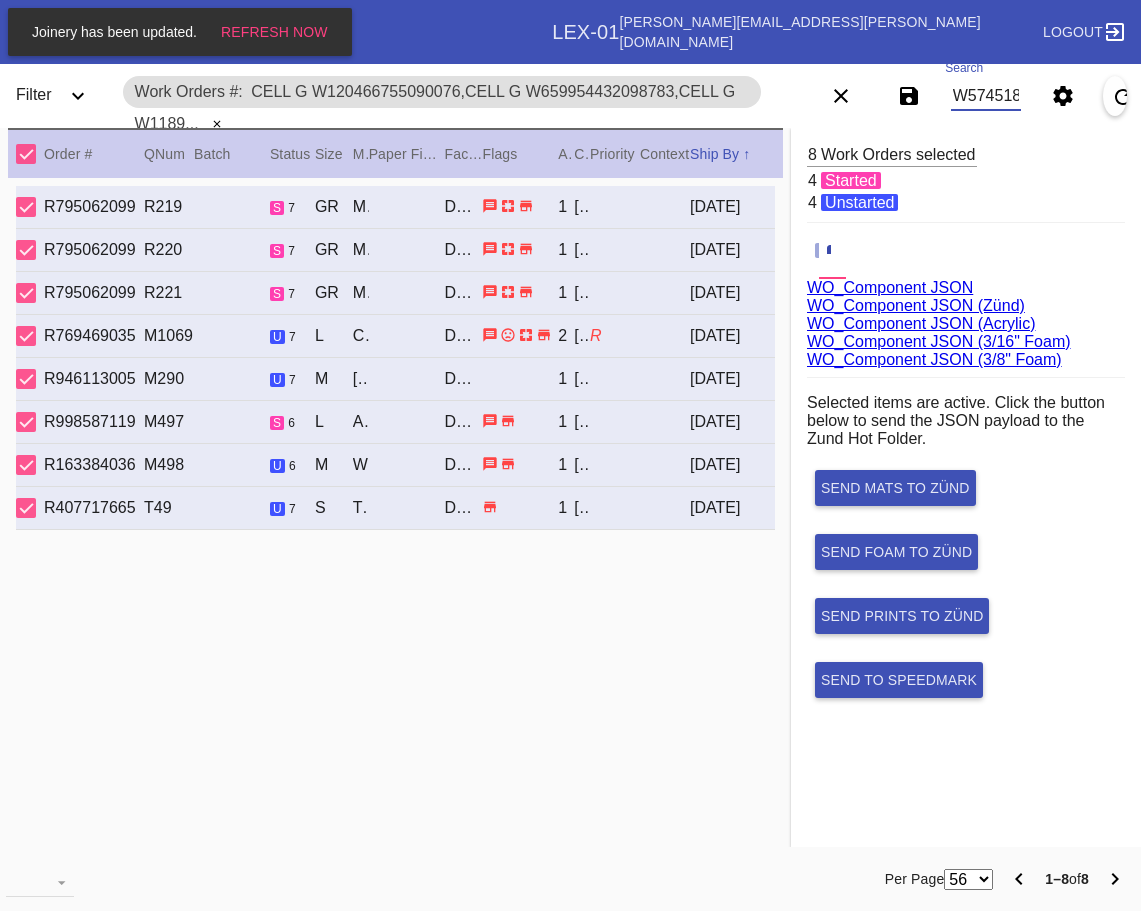 scroll, scrollTop: 0, scrollLeft: 331, axis: horizontal 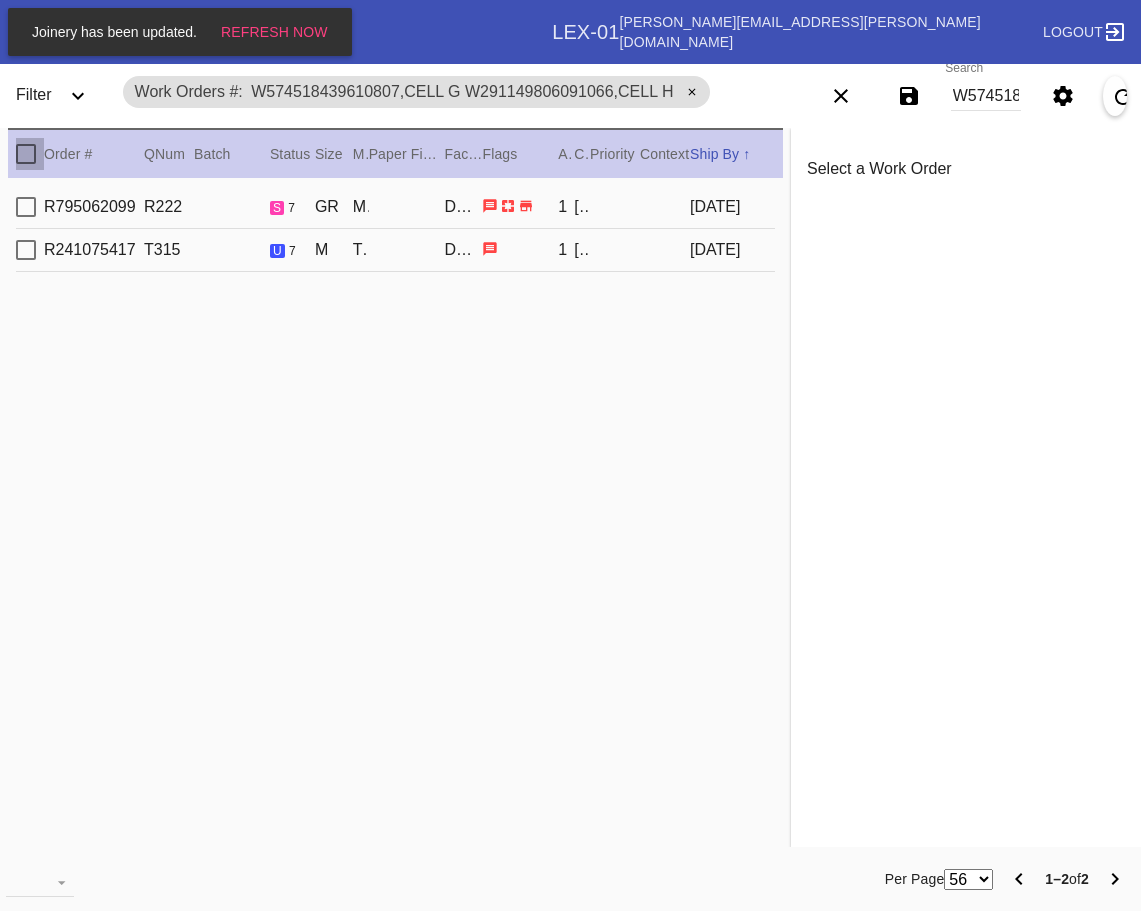 click at bounding box center (26, 154) 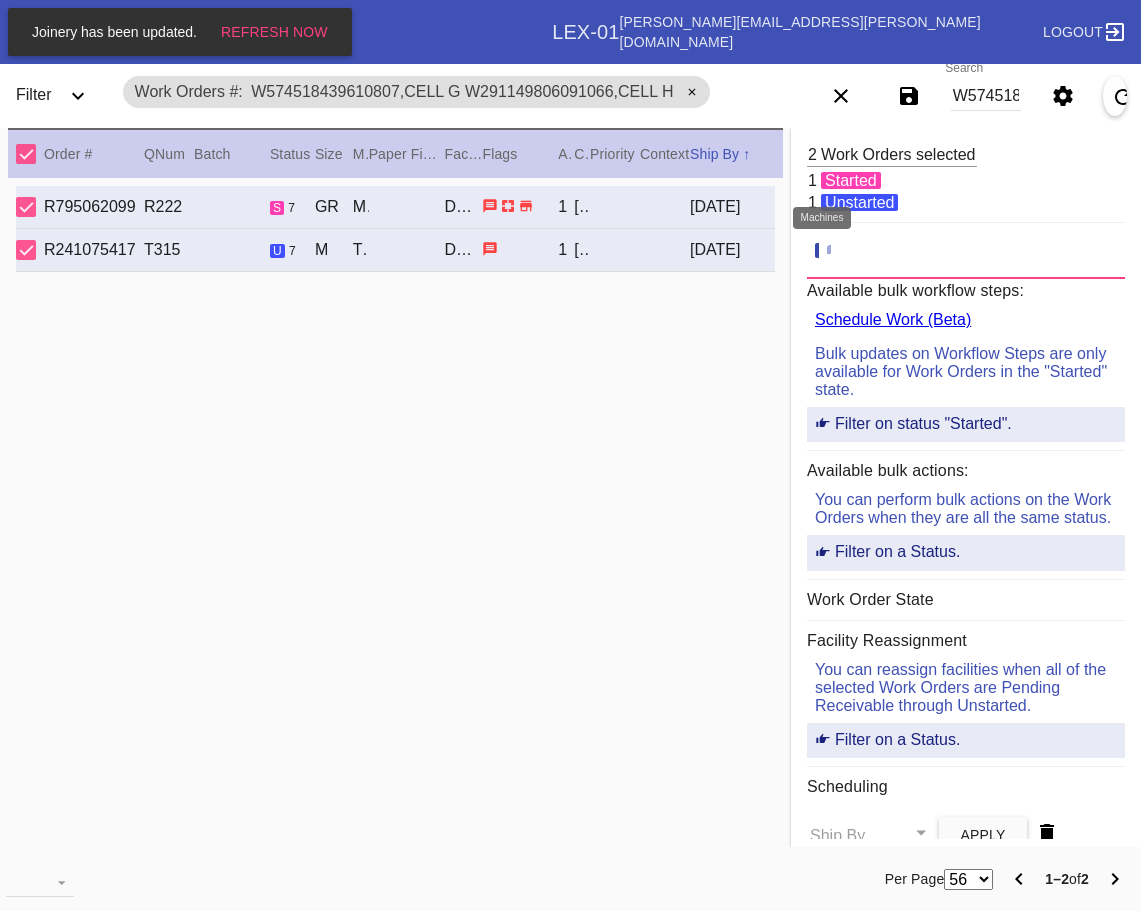 click 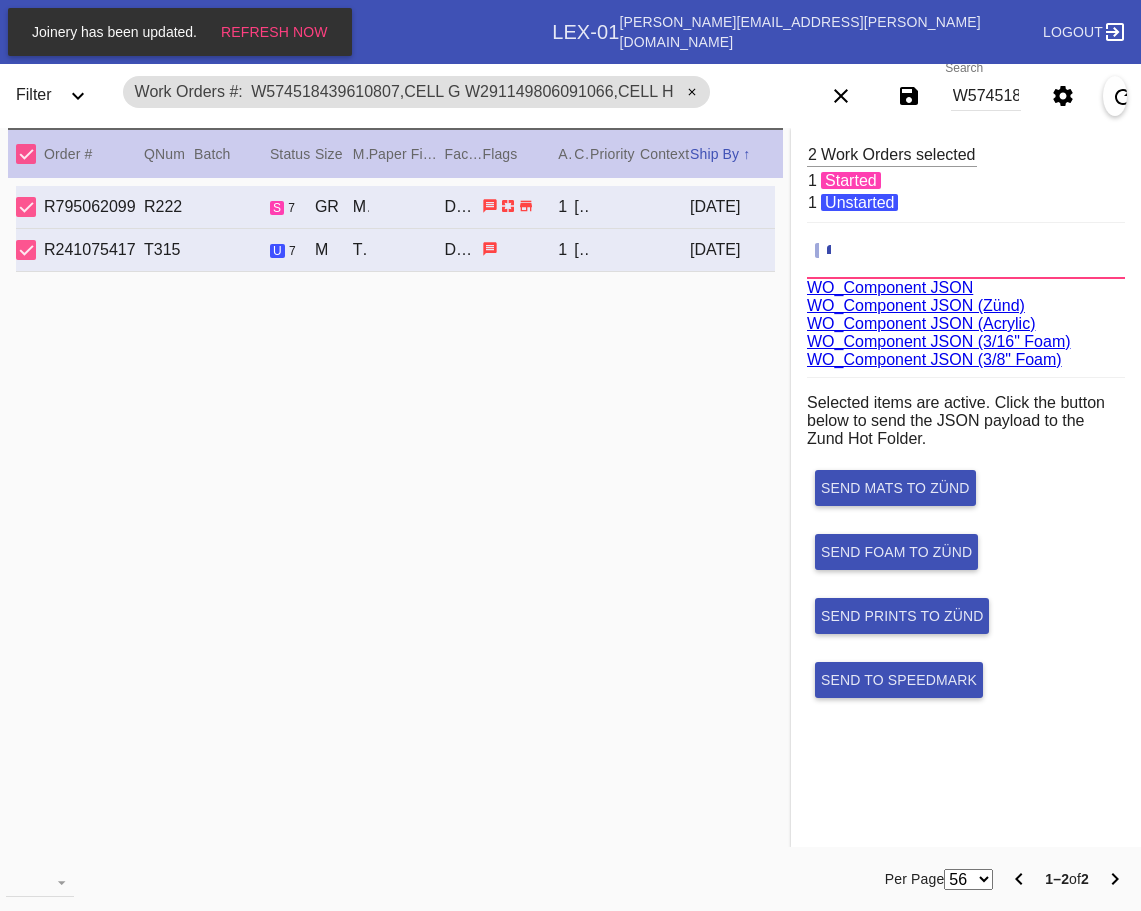 scroll, scrollTop: 75, scrollLeft: 0, axis: vertical 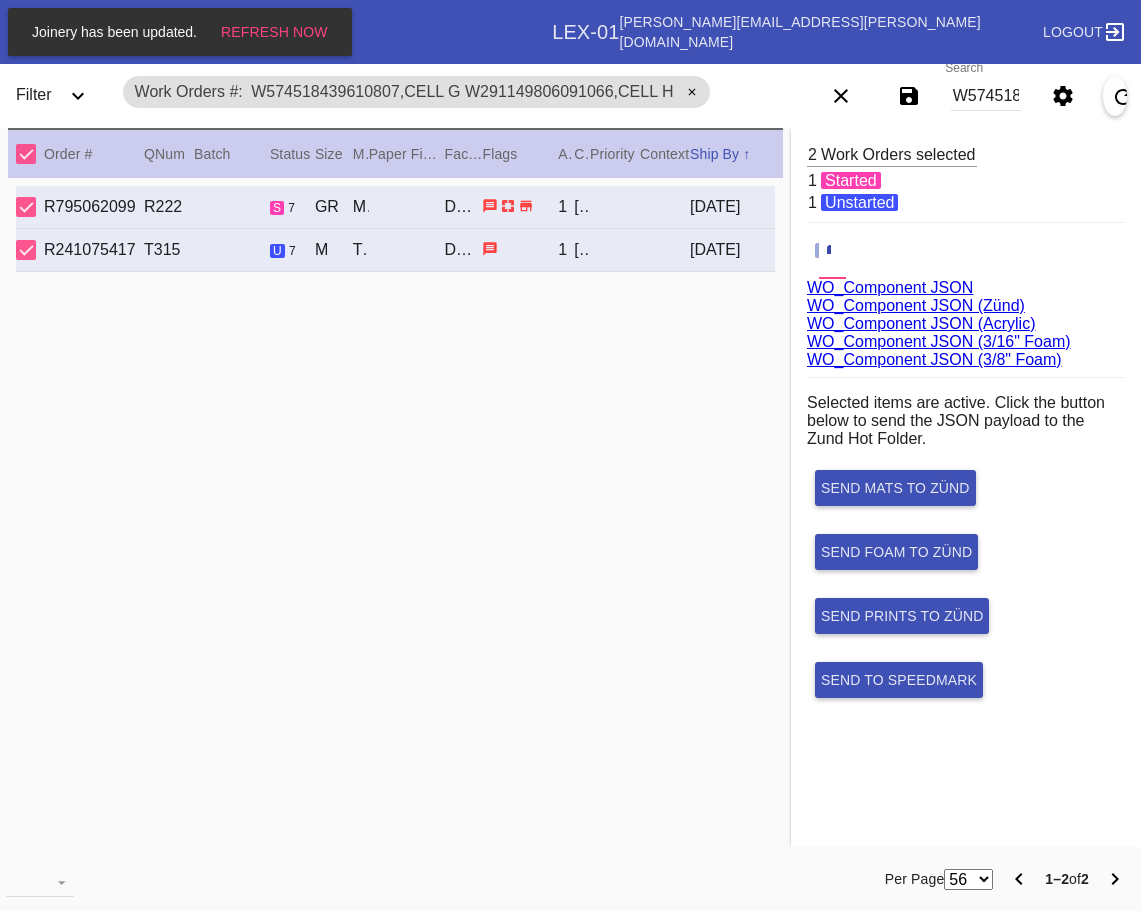 click on "WO_Component JSON (Acrylic)" at bounding box center (921, 323) 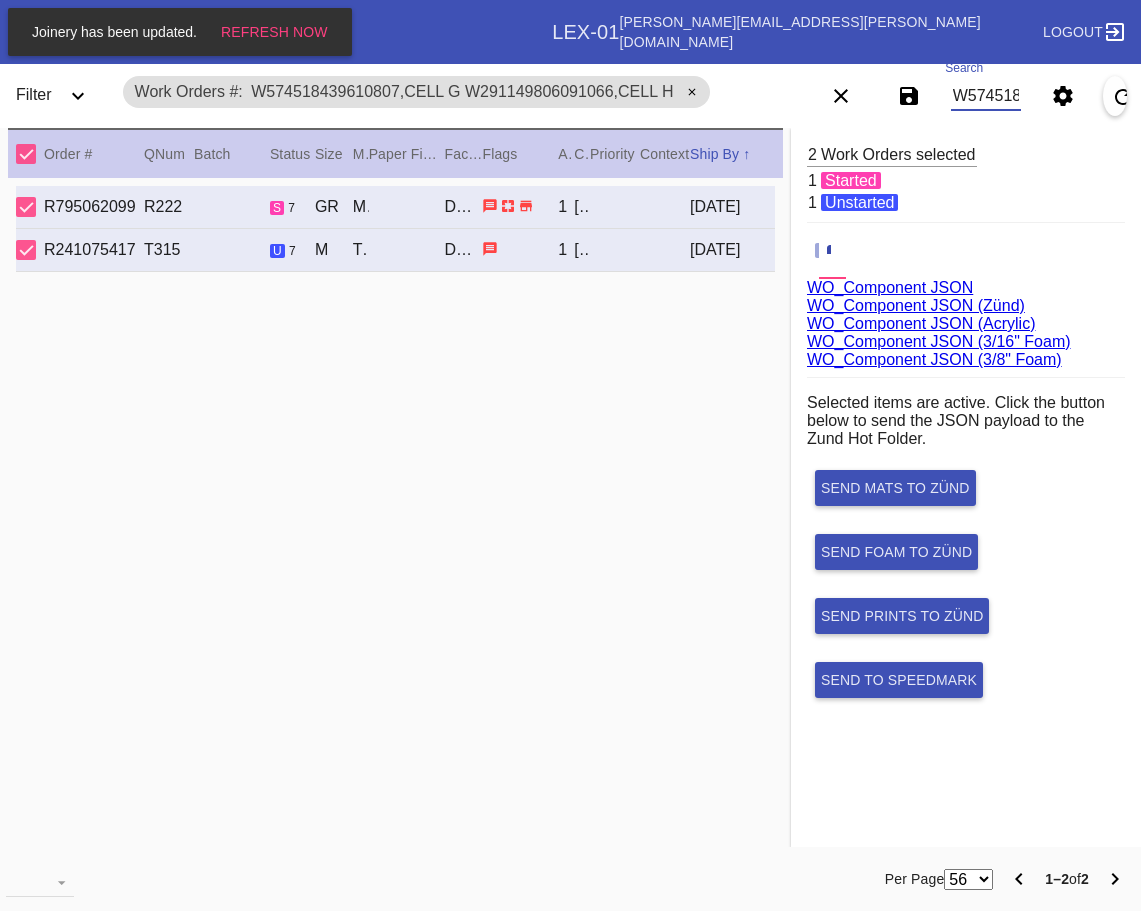 click on "W574518439610807,Cell G W291149806091066,Cell H" at bounding box center (986, 96) 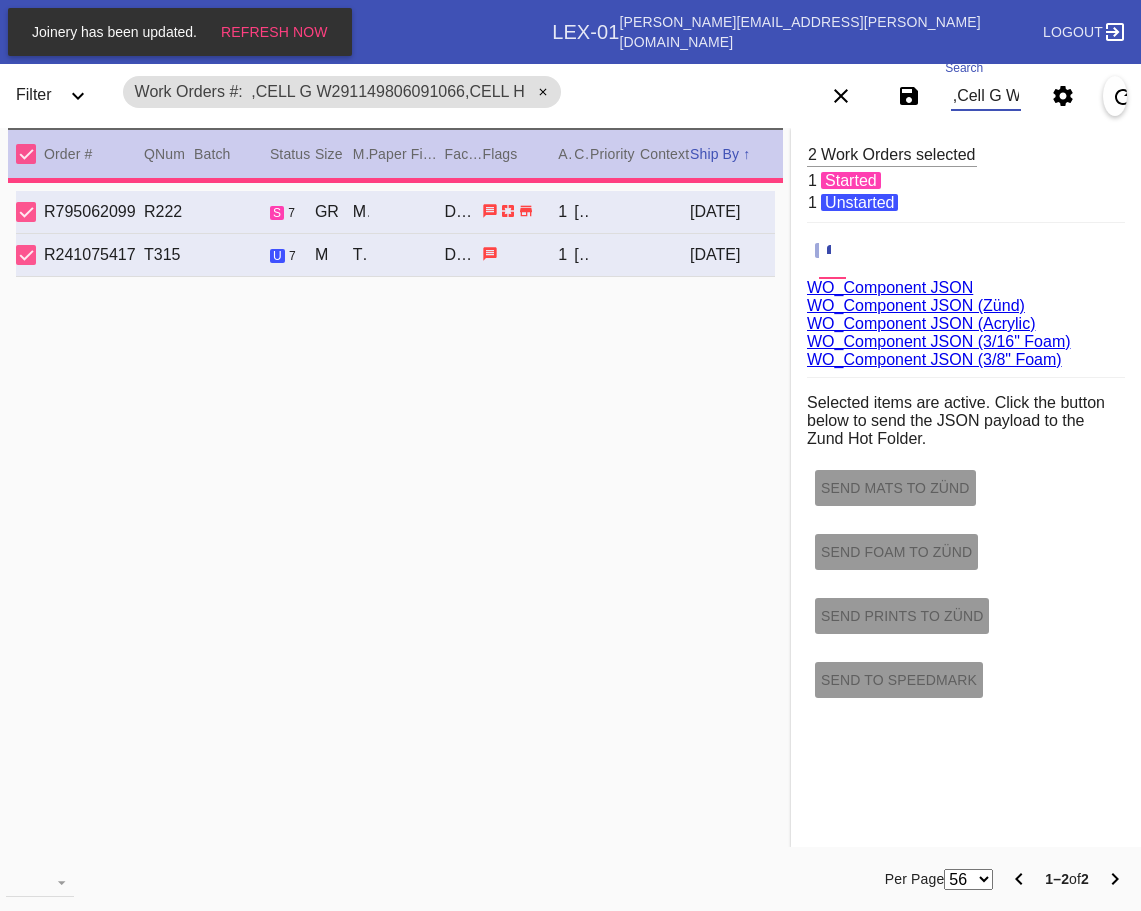 click on ",Cell G W291149806091066,Cell H" at bounding box center [986, 96] 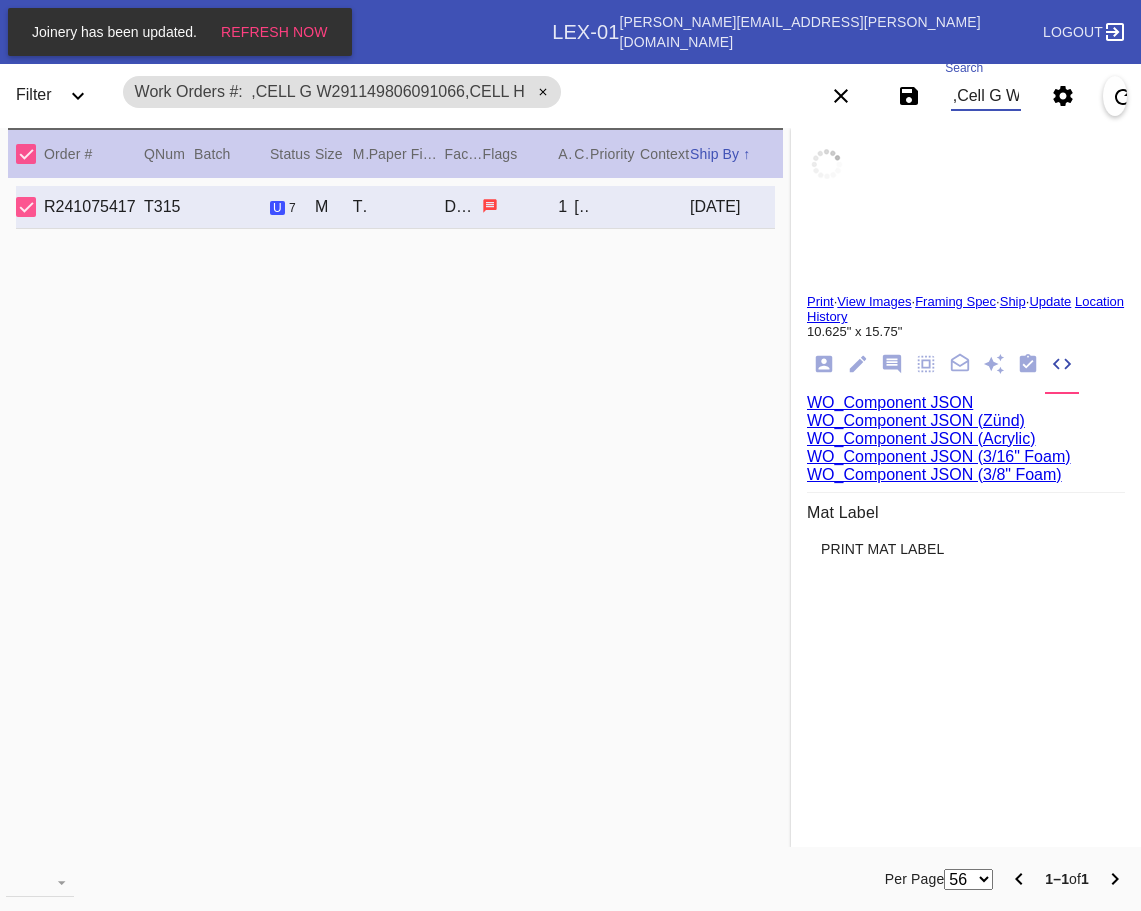click on ",Cell G W291149806091066,Cell H" at bounding box center [986, 96] 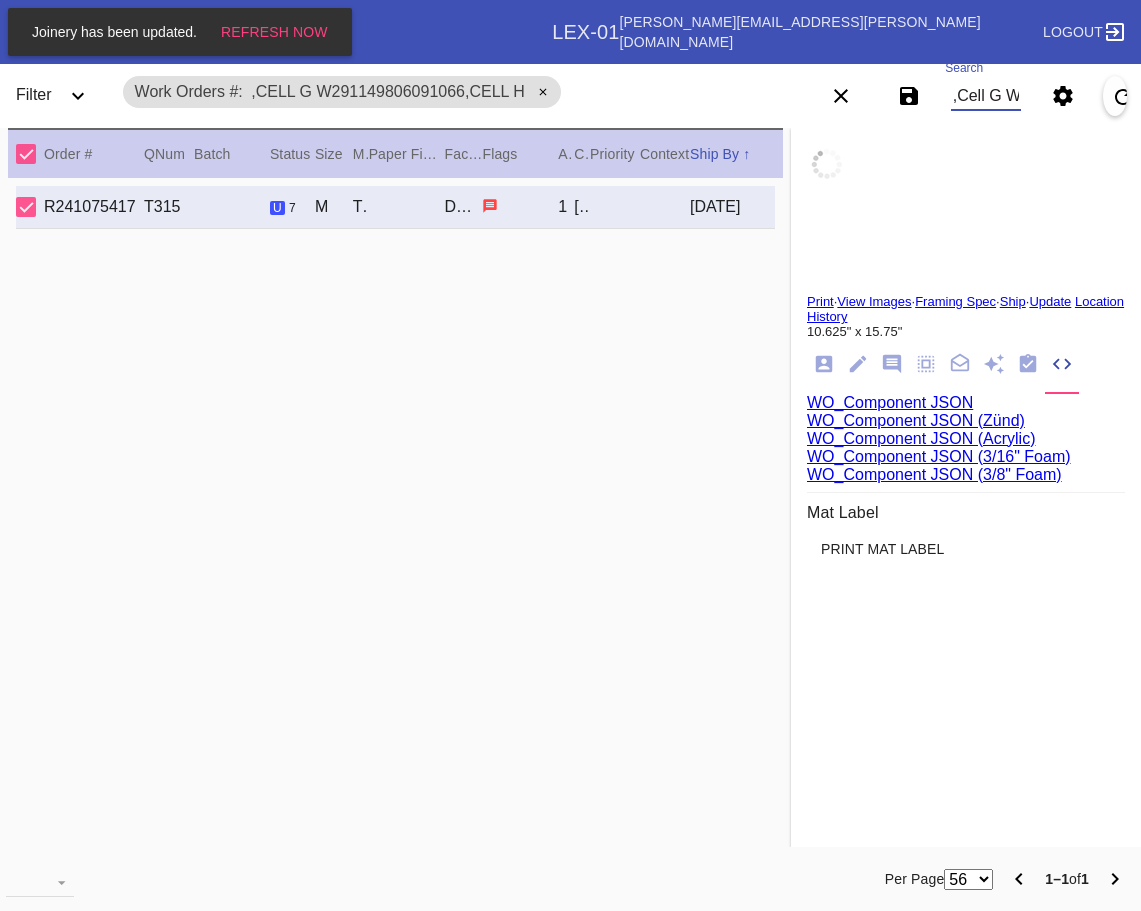 click on ",Cell G W291149806091066,Cell H" at bounding box center [986, 96] 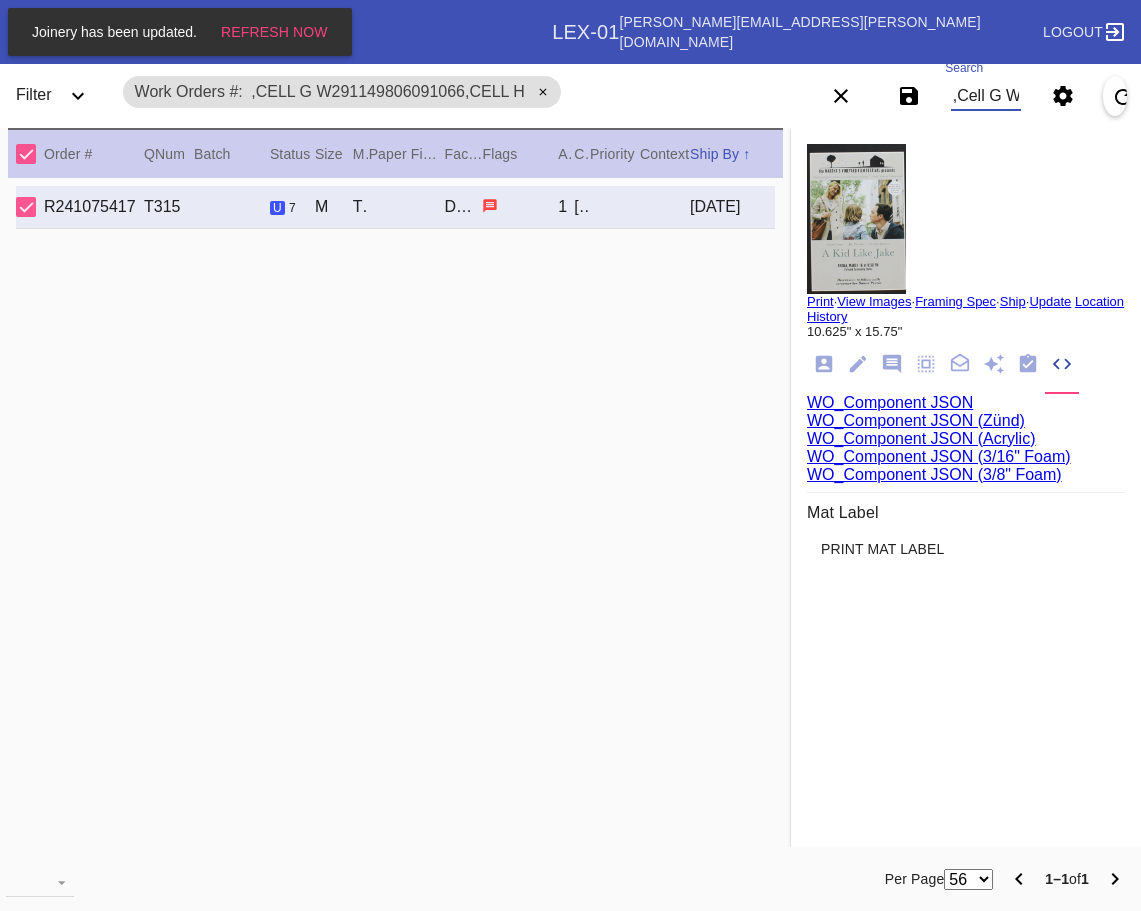 click on ",Cell G W291149806091066,Cell H" at bounding box center [986, 96] 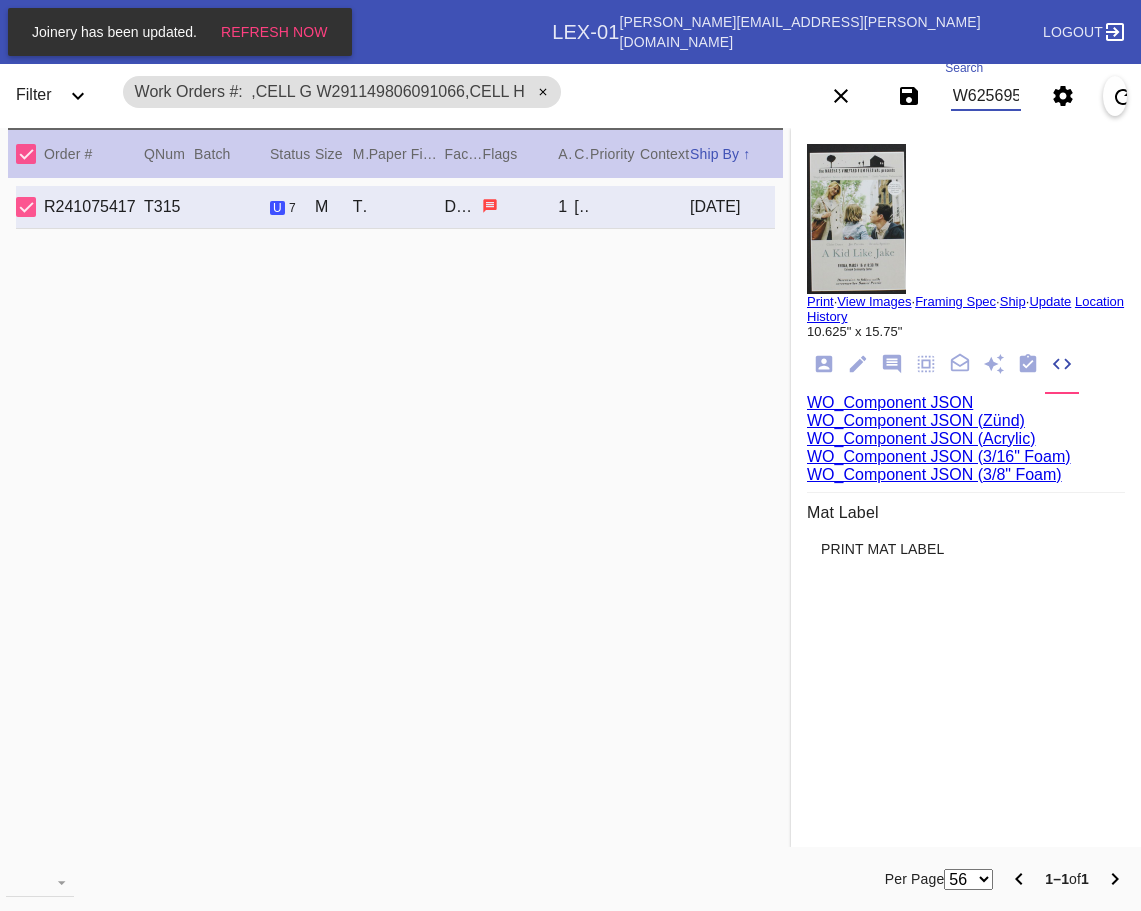 scroll, scrollTop: 0, scrollLeft: 934, axis: horizontal 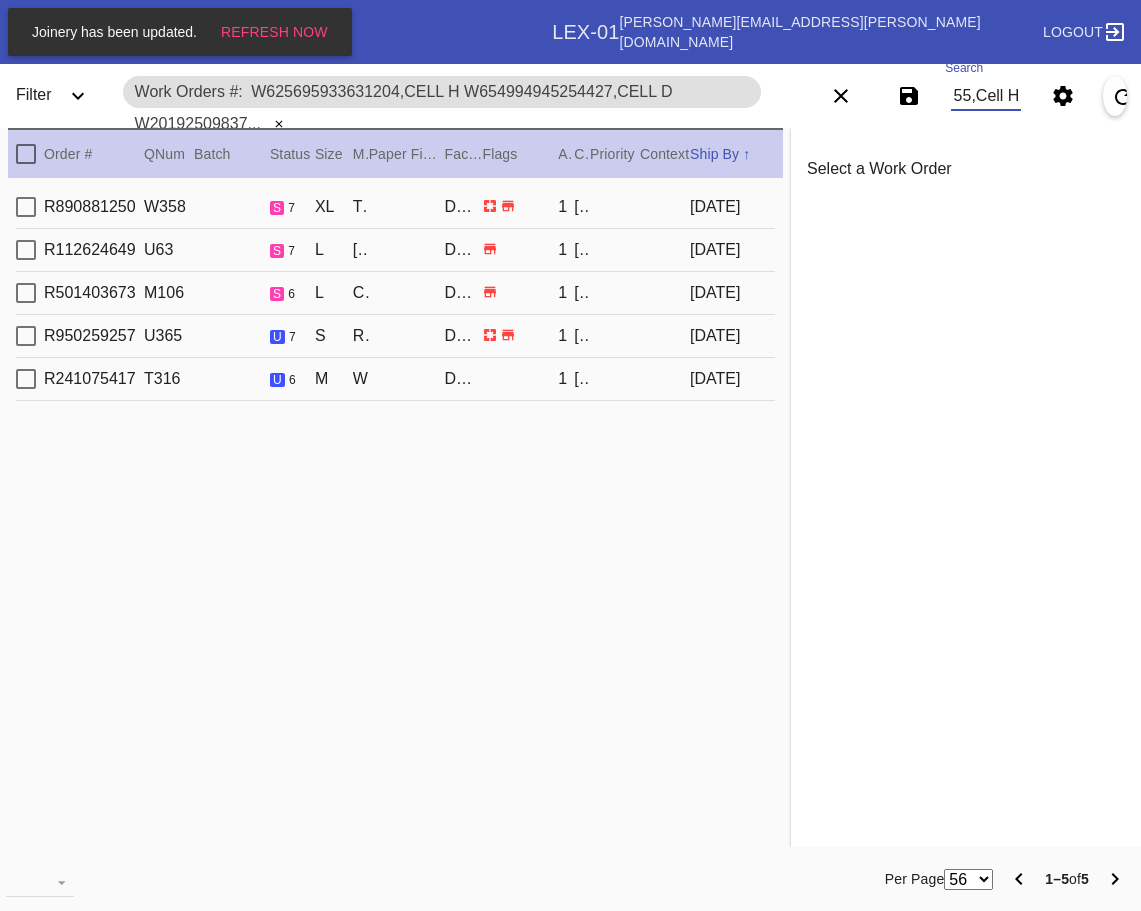 type on "W625695933631204,Cell H W654994945254427,Cell D W201925098370445,Cell D W179047318297247,Cell D W450315852925055,Cell H" 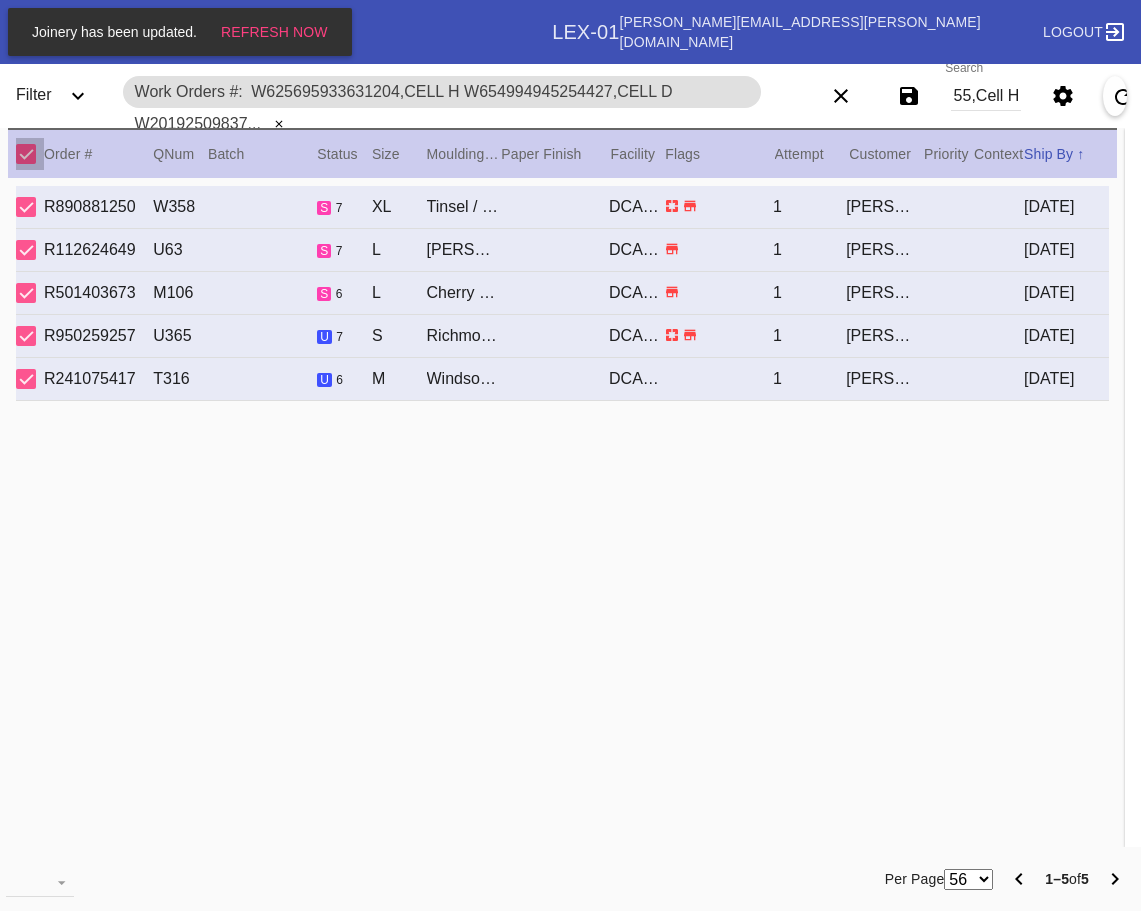 scroll, scrollTop: 0, scrollLeft: 0, axis: both 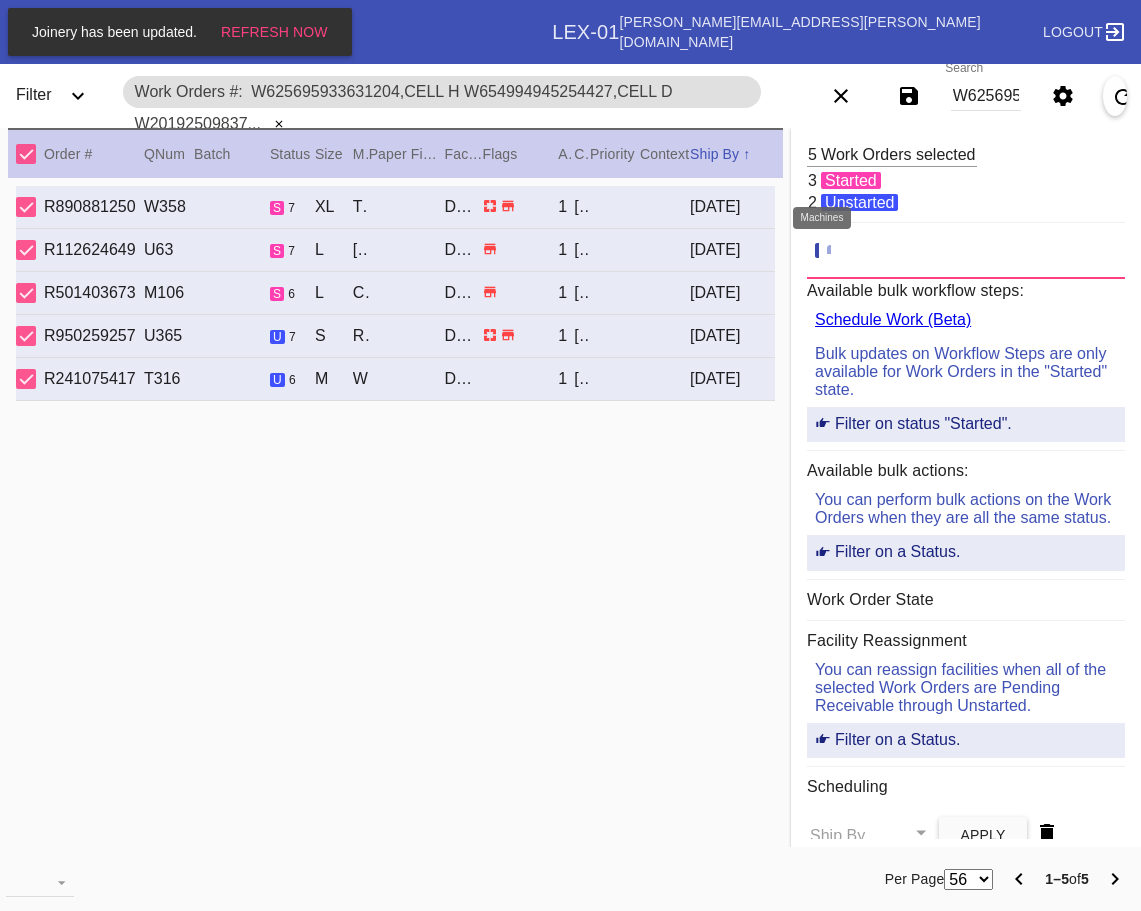 click 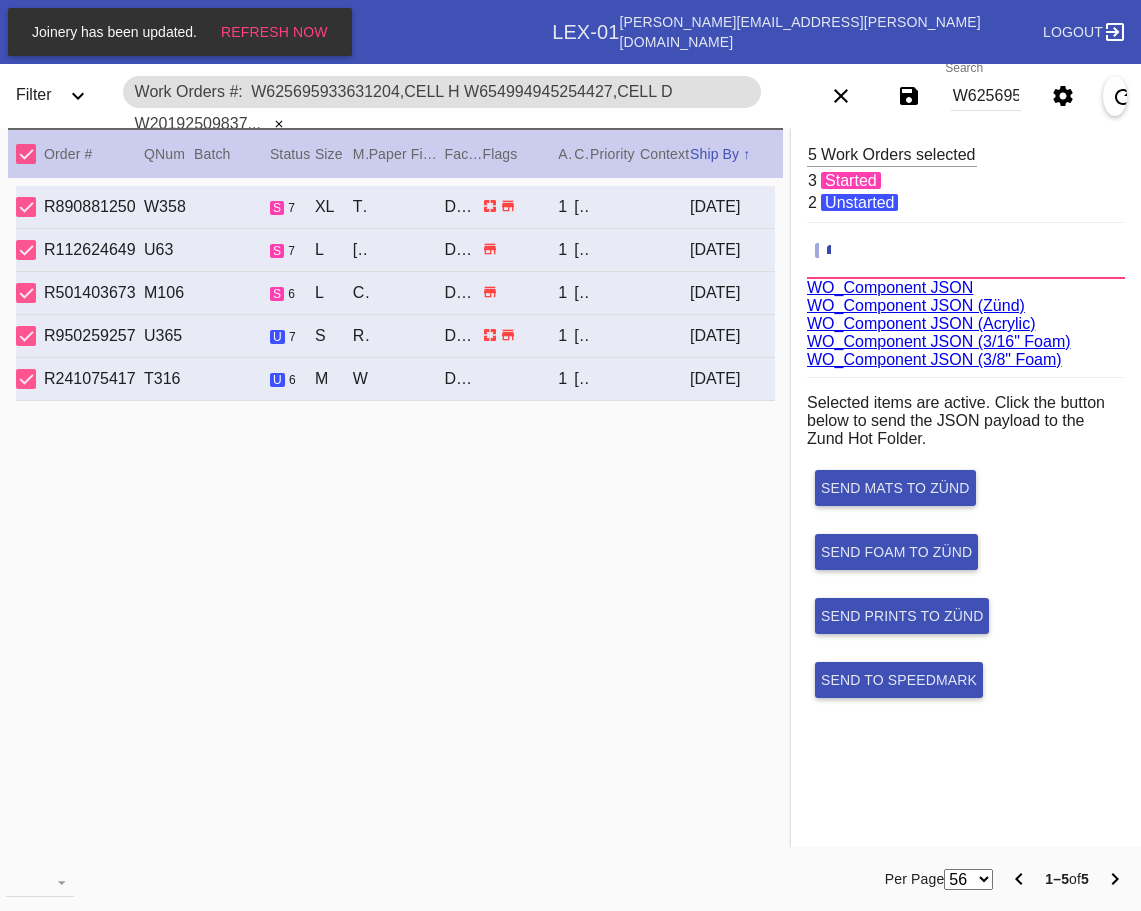 scroll, scrollTop: 75, scrollLeft: 0, axis: vertical 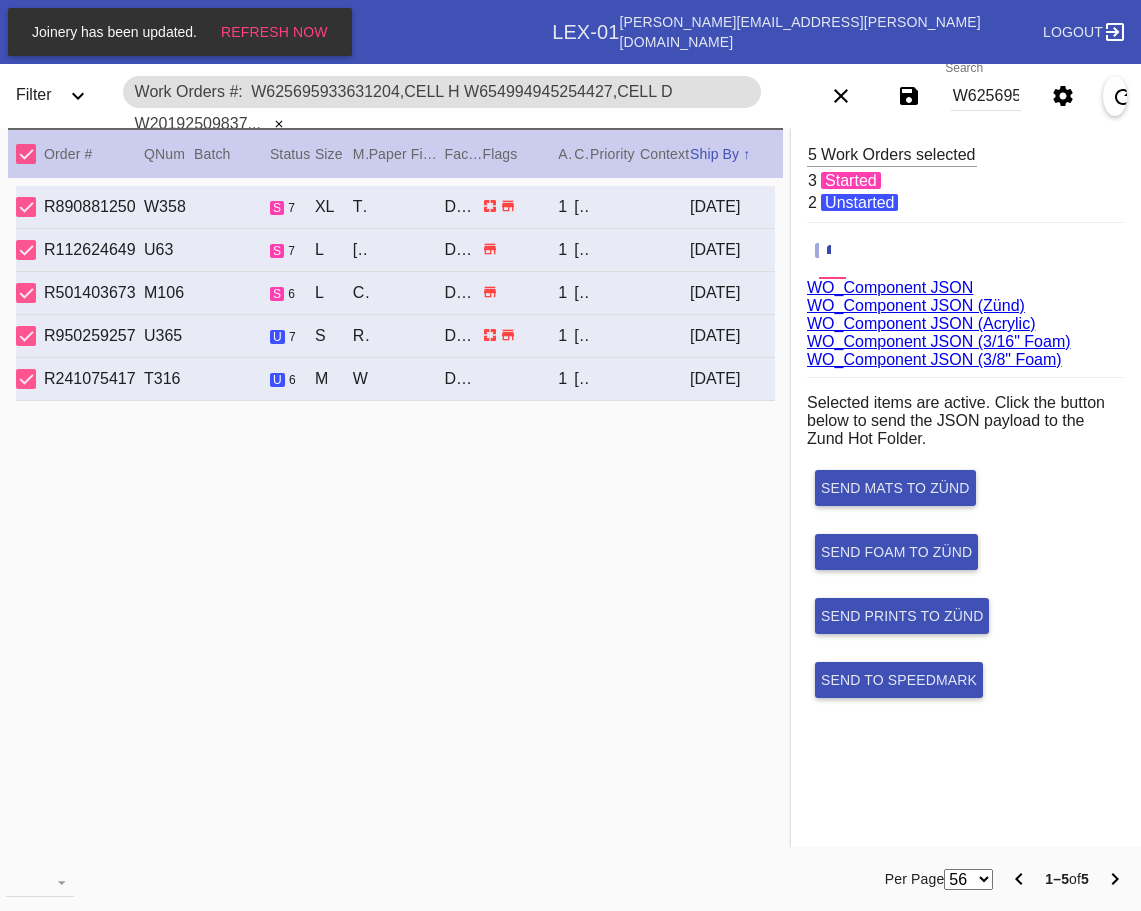 click on "WO_Component JSON (Acrylic)" at bounding box center [921, 323] 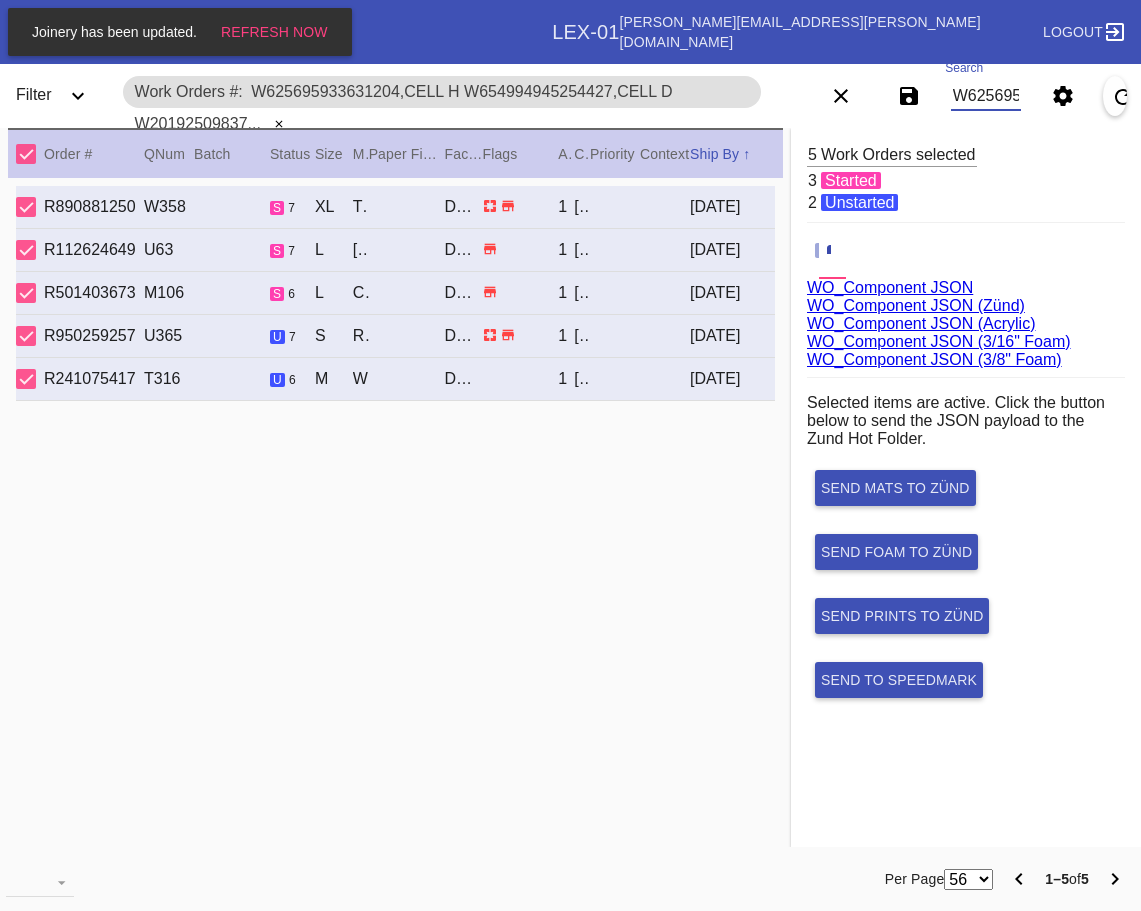 click on "W625695933631204,Cell H W654994945254427,Cell D W201925098370445,Cell D W179047318297247,Cell D W450315852925055,Cell H" at bounding box center (986, 96) 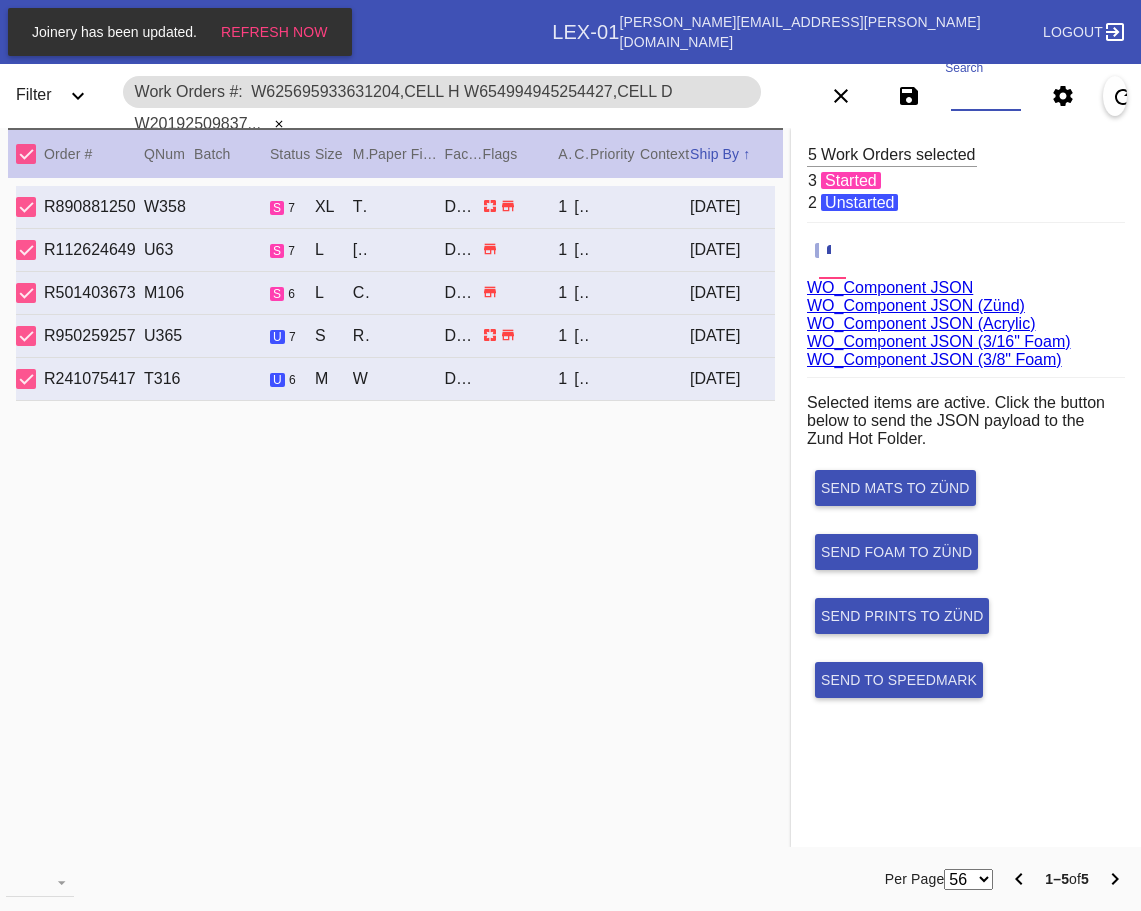 paste on "W160373657965760,Cell E W637299225802129,Cell G W503360673923188,Cell F W469929822249073,Cell G W133362673626406,Cell H W161160854413708,Cell F" 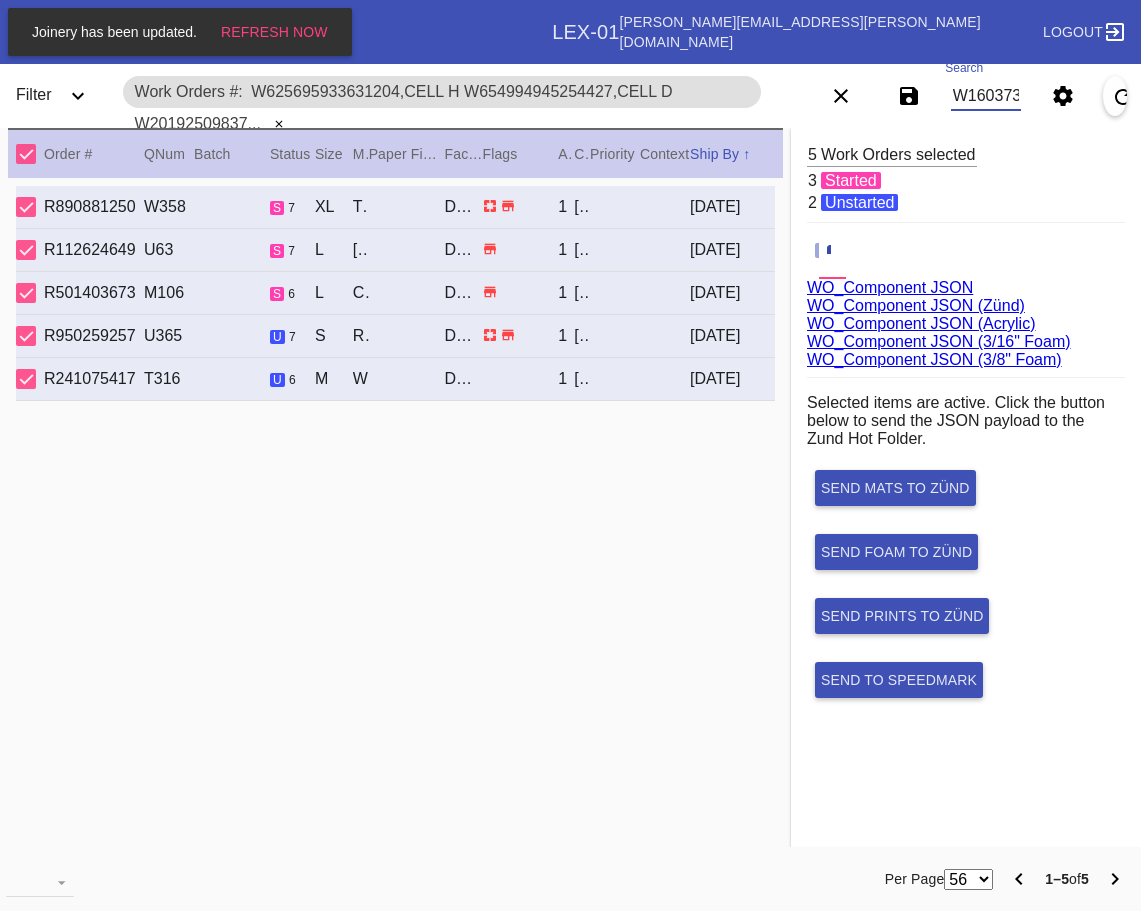 scroll, scrollTop: 0, scrollLeft: 1131, axis: horizontal 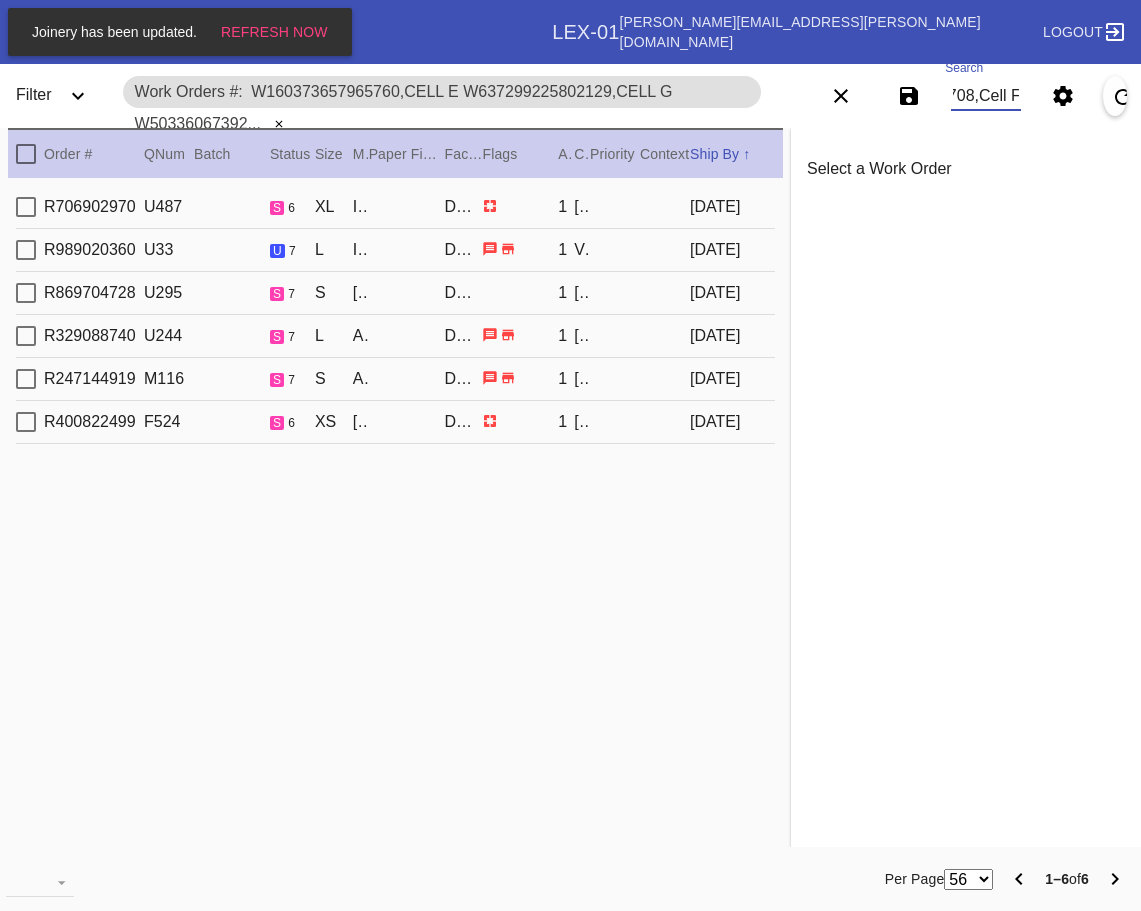 type on "W160373657965760,Cell E W637299225802129,Cell G W503360673923188,Cell F W469929822249073,Cell G W133362673626406,Cell H W161160854413708,Cell F" 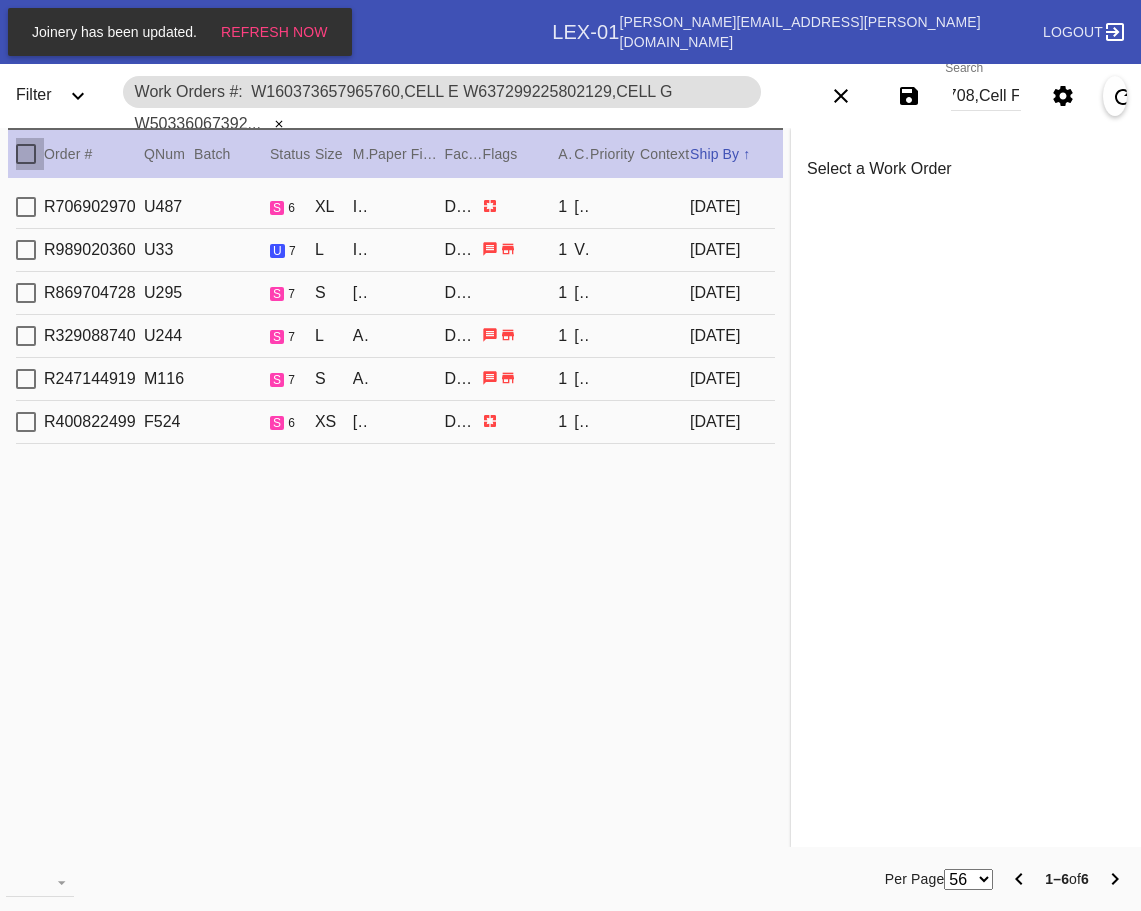 click at bounding box center [26, 154] 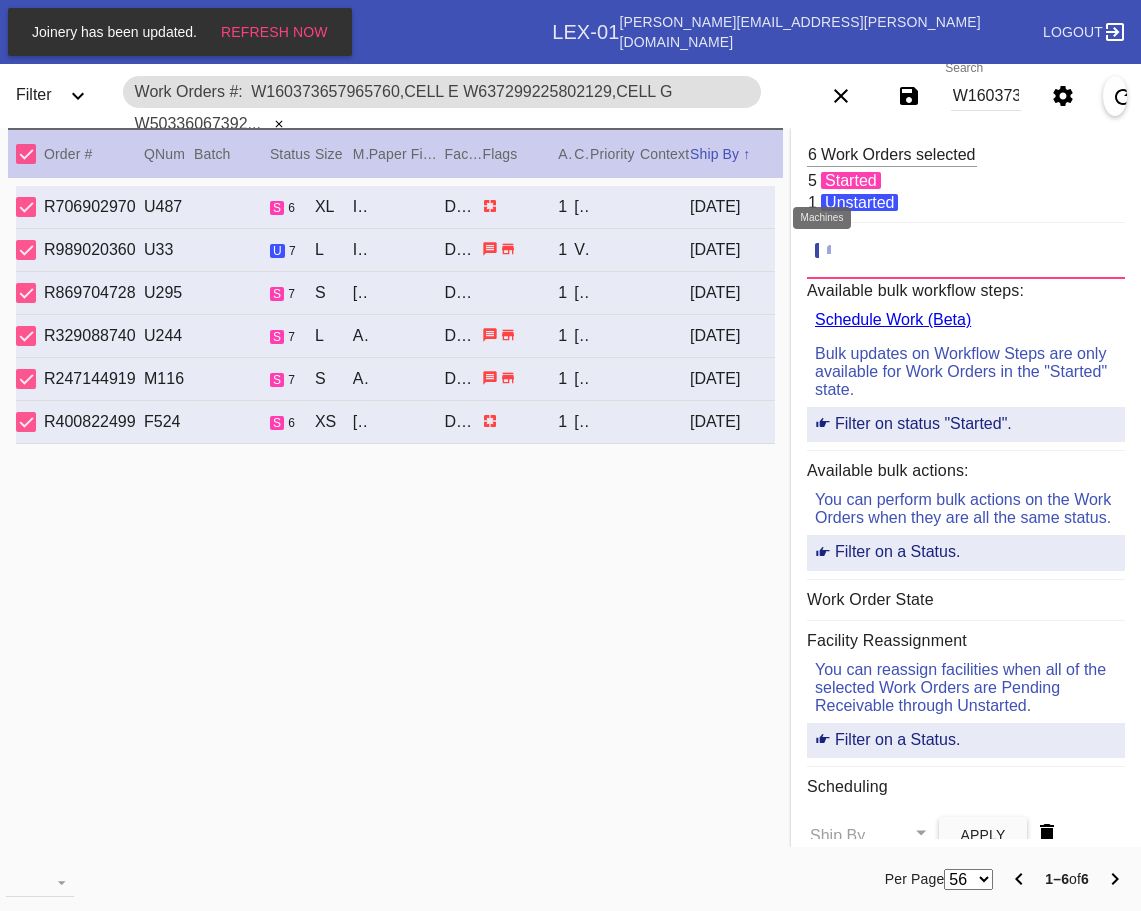 click 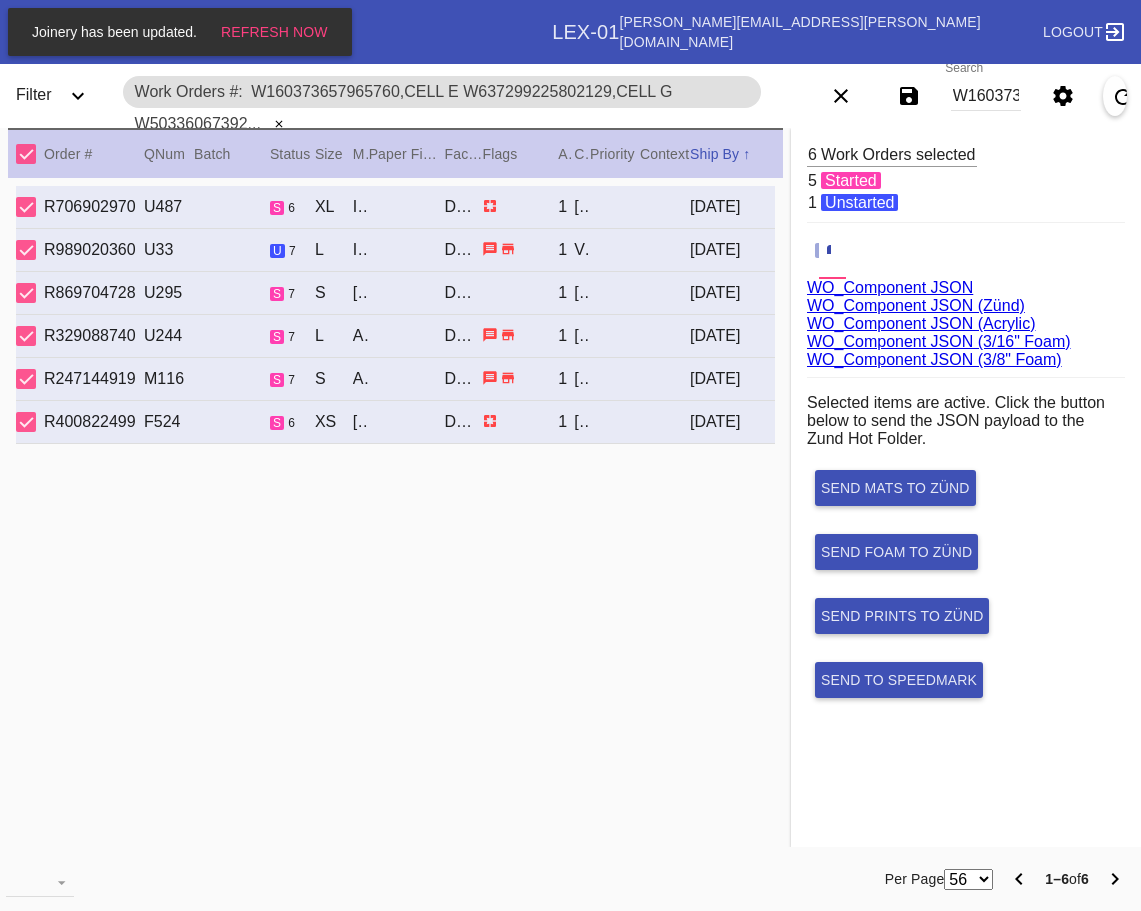 click on "WO_Component JSON (Acrylic)" at bounding box center (921, 323) 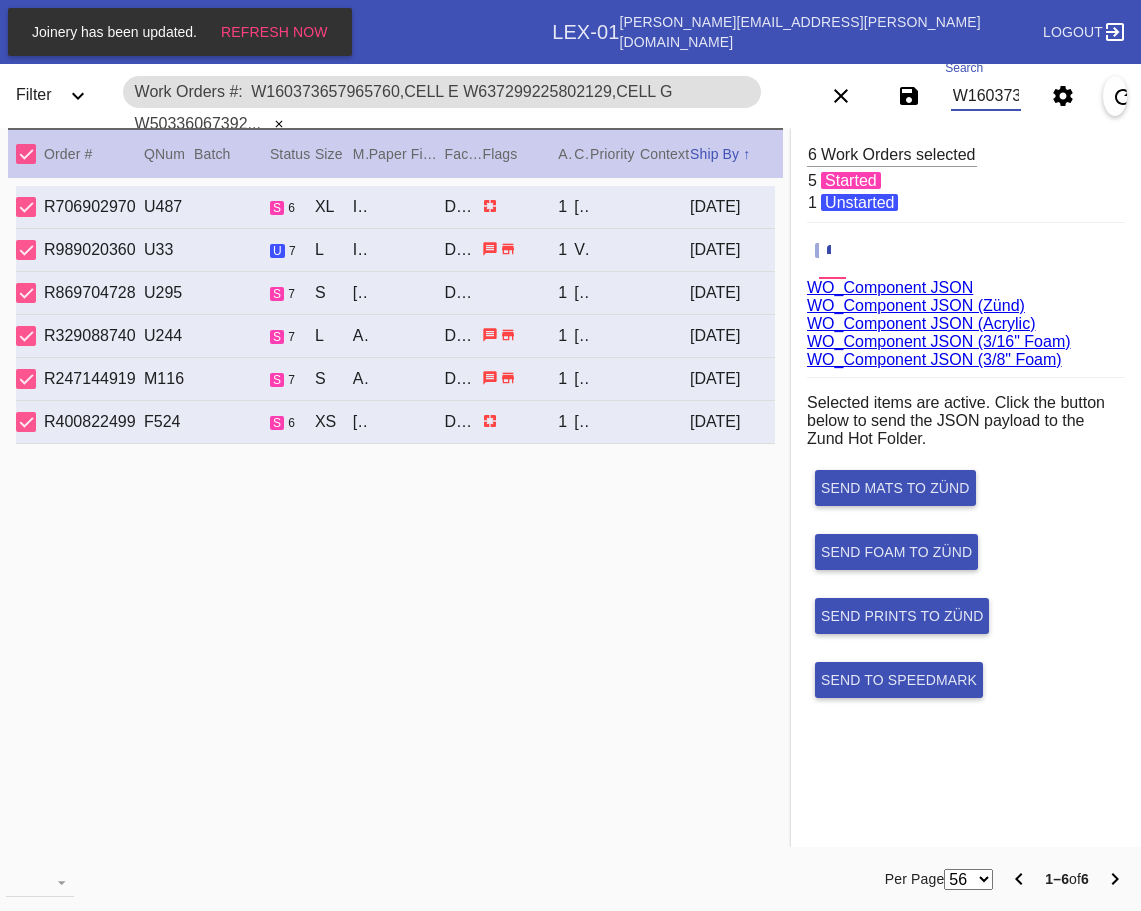 click on "W160373657965760,Cell E W637299225802129,Cell G W503360673923188,Cell F W469929822249073,Cell G W133362673626406,Cell H W161160854413708,Cell F" at bounding box center [986, 96] 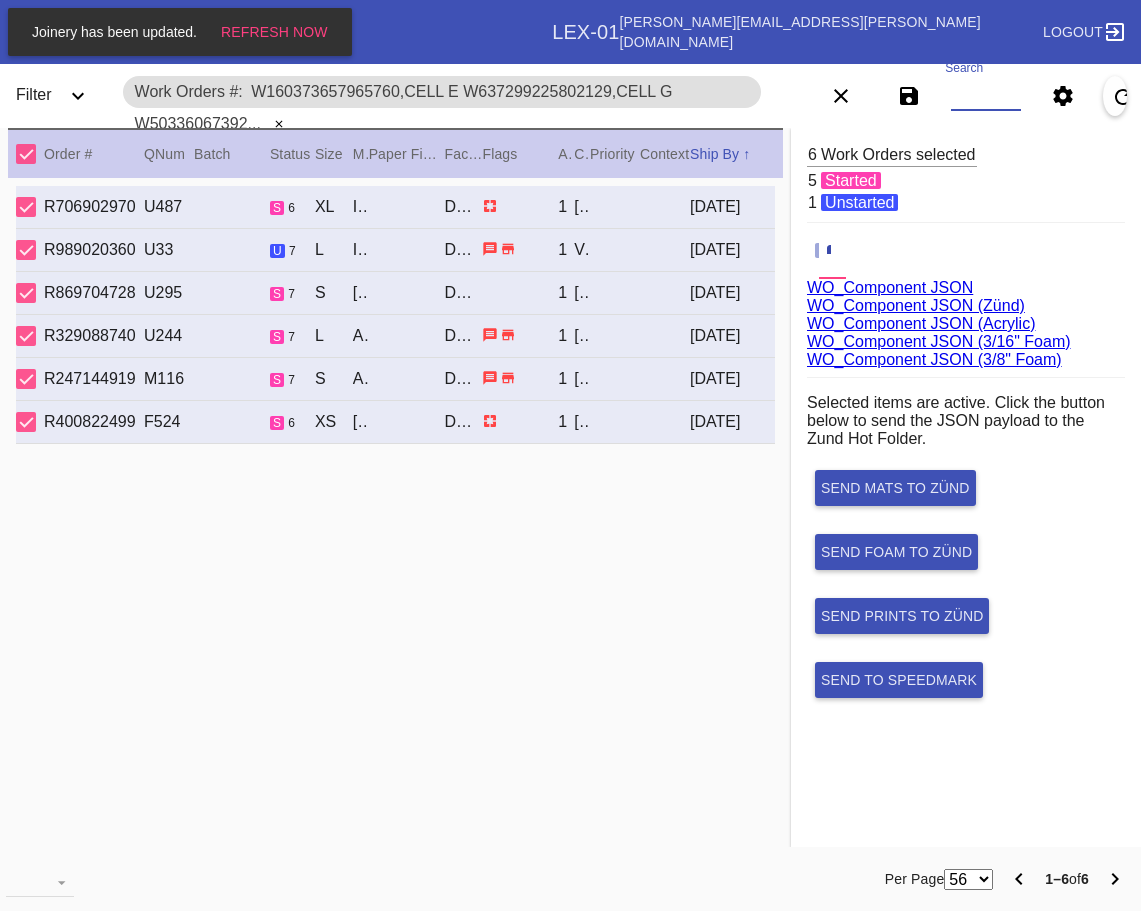 paste on "W489271165731221,Cell F W854461060417612,Cell A W924859932789357,Cell H W218089571254218,Cell F W513268422551284,Cell D W201287062332311,Cell F" 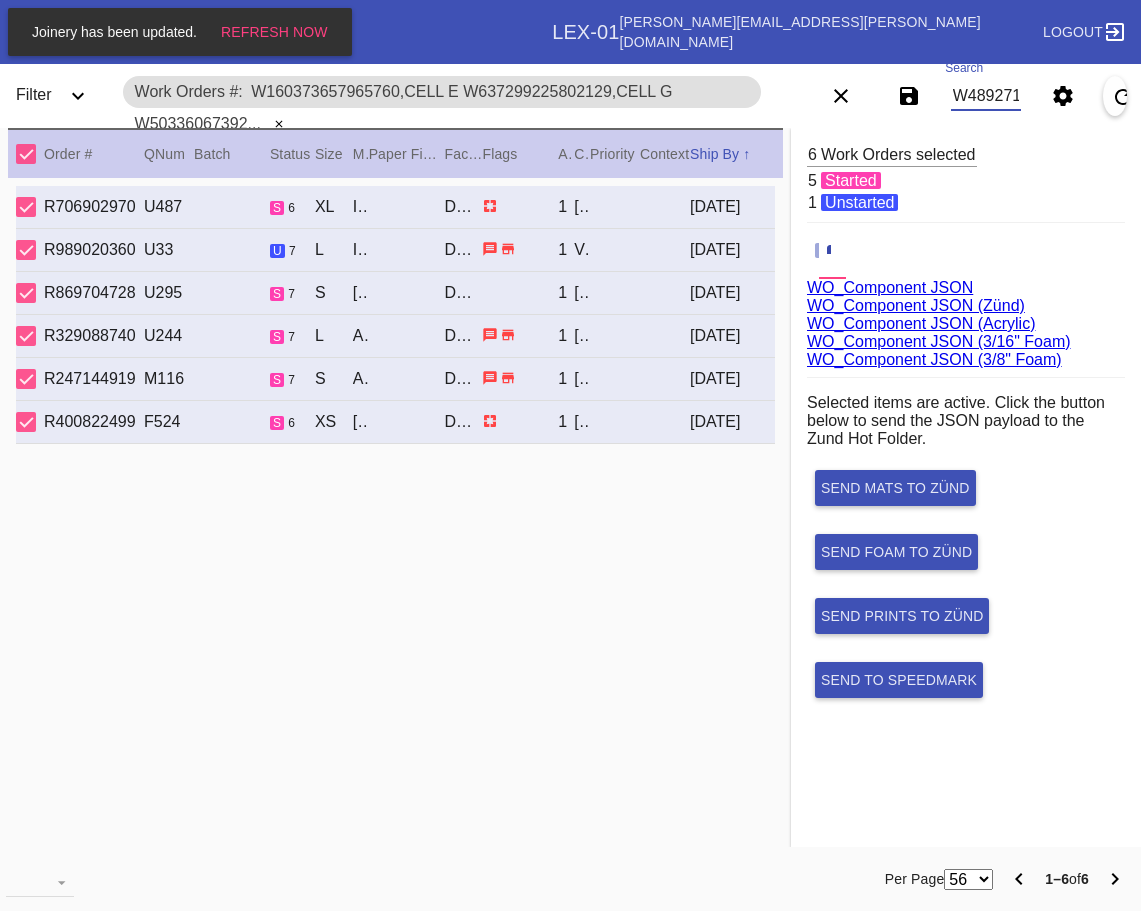 scroll, scrollTop: 0, scrollLeft: 1125, axis: horizontal 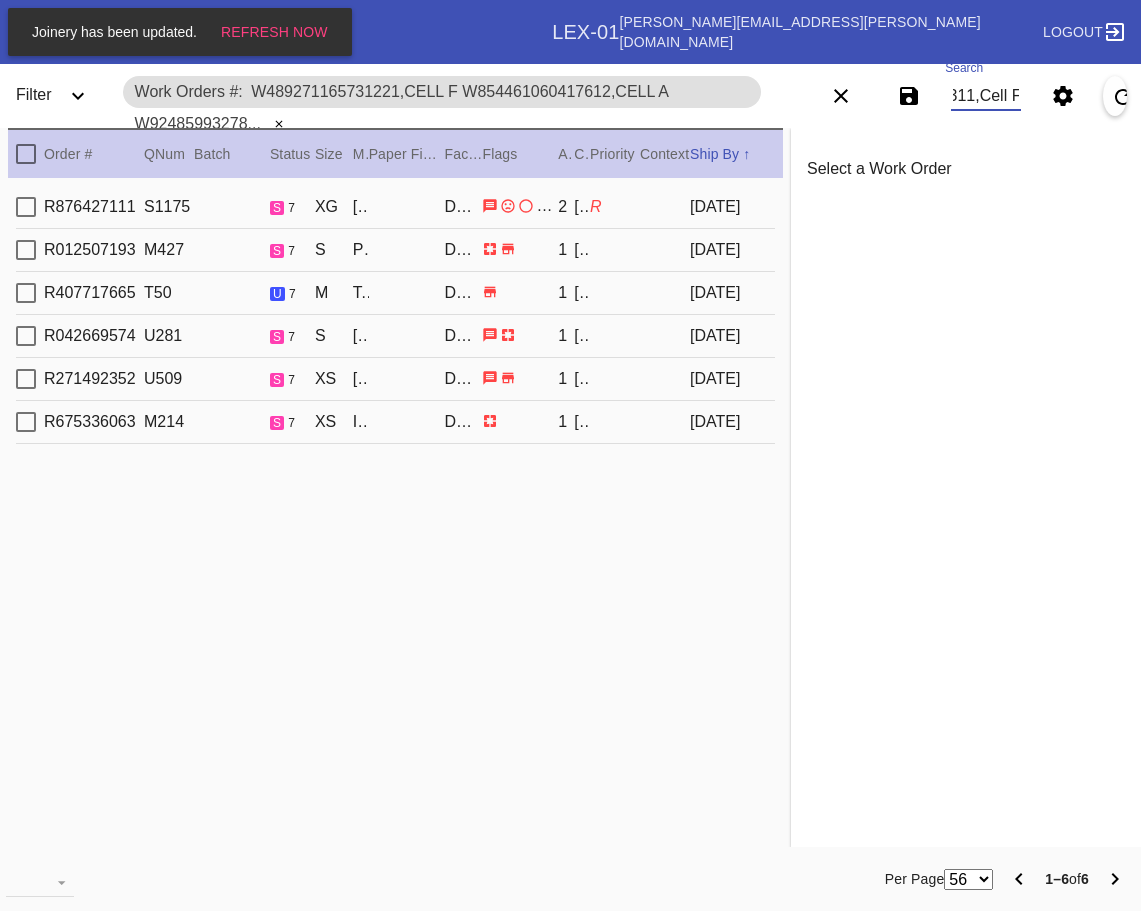 type on "W489271165731221,Cell F W854461060417612,Cell A W924859932789357,Cell H W218089571254218,Cell F W513268422551284,Cell D W201287062332311,Cell F" 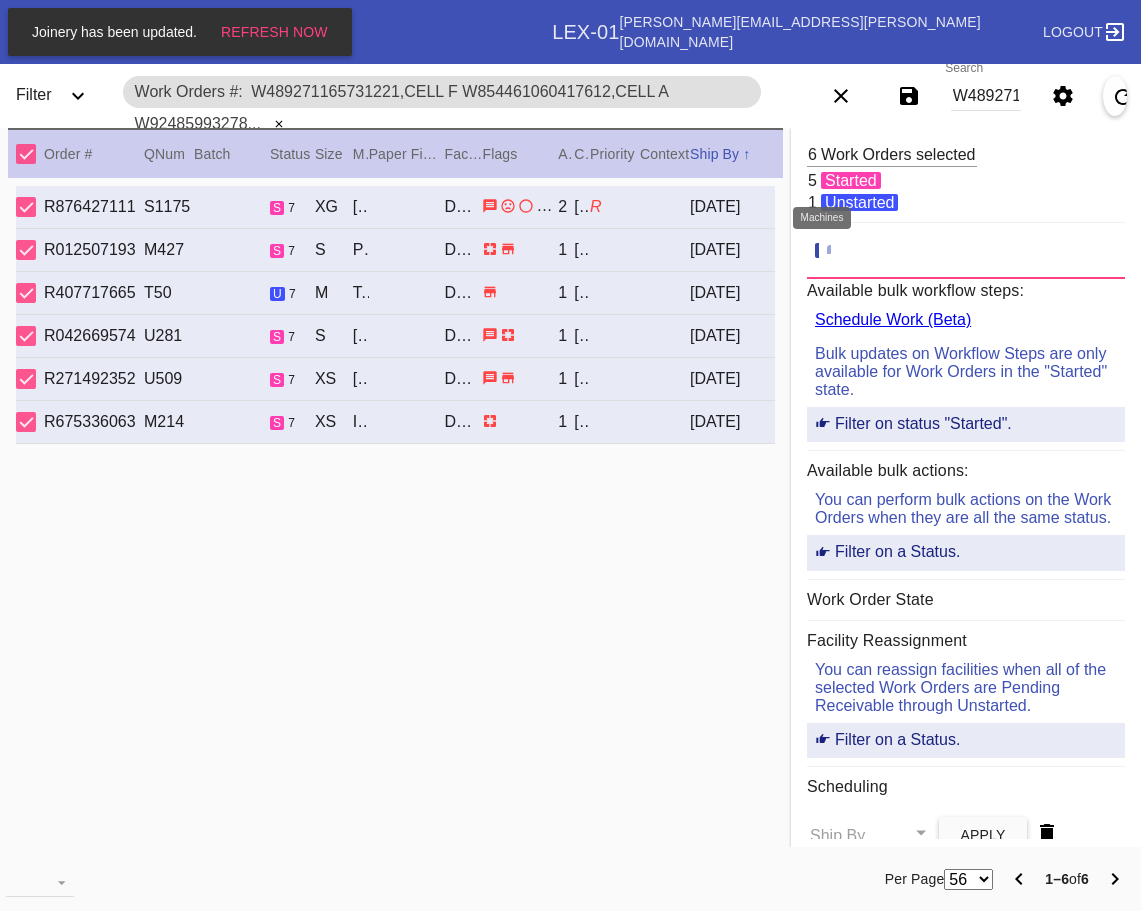 click 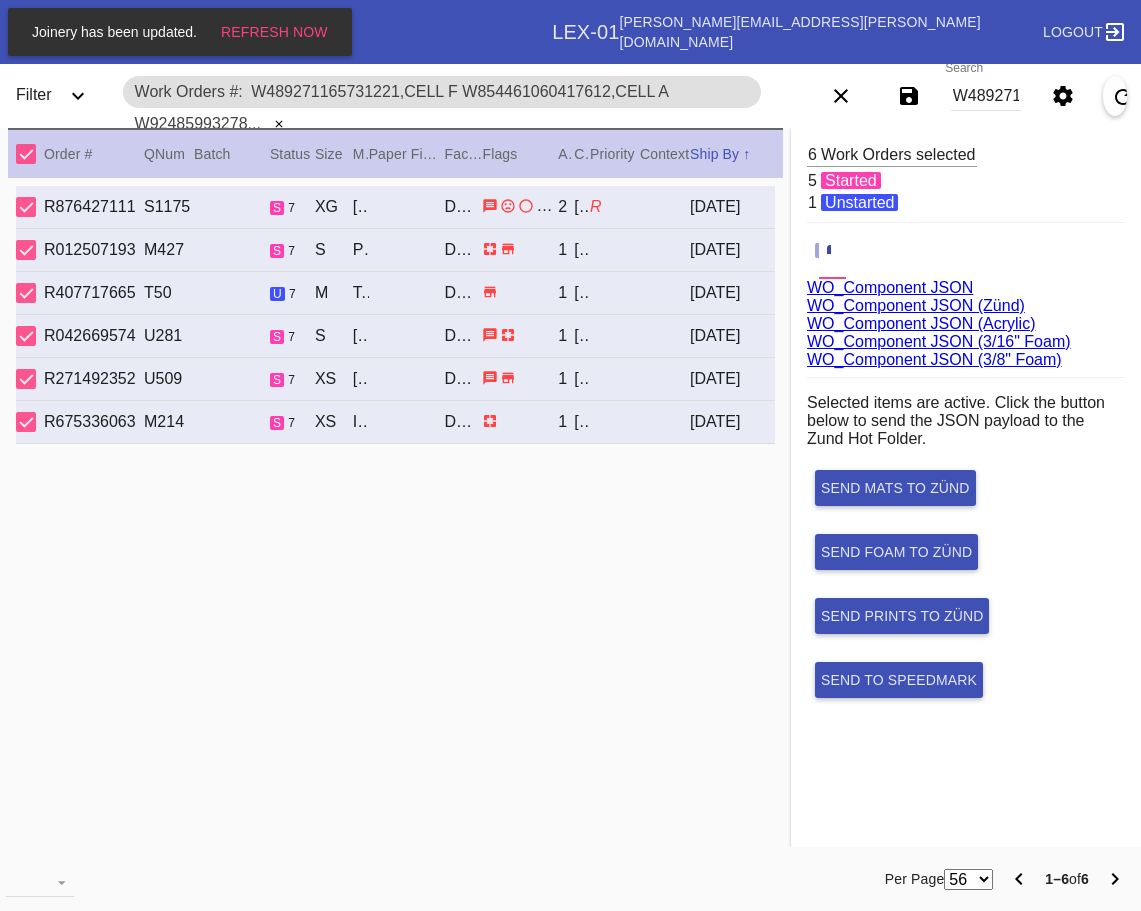 click on "WO_Component JSON (Acrylic)" at bounding box center [921, 323] 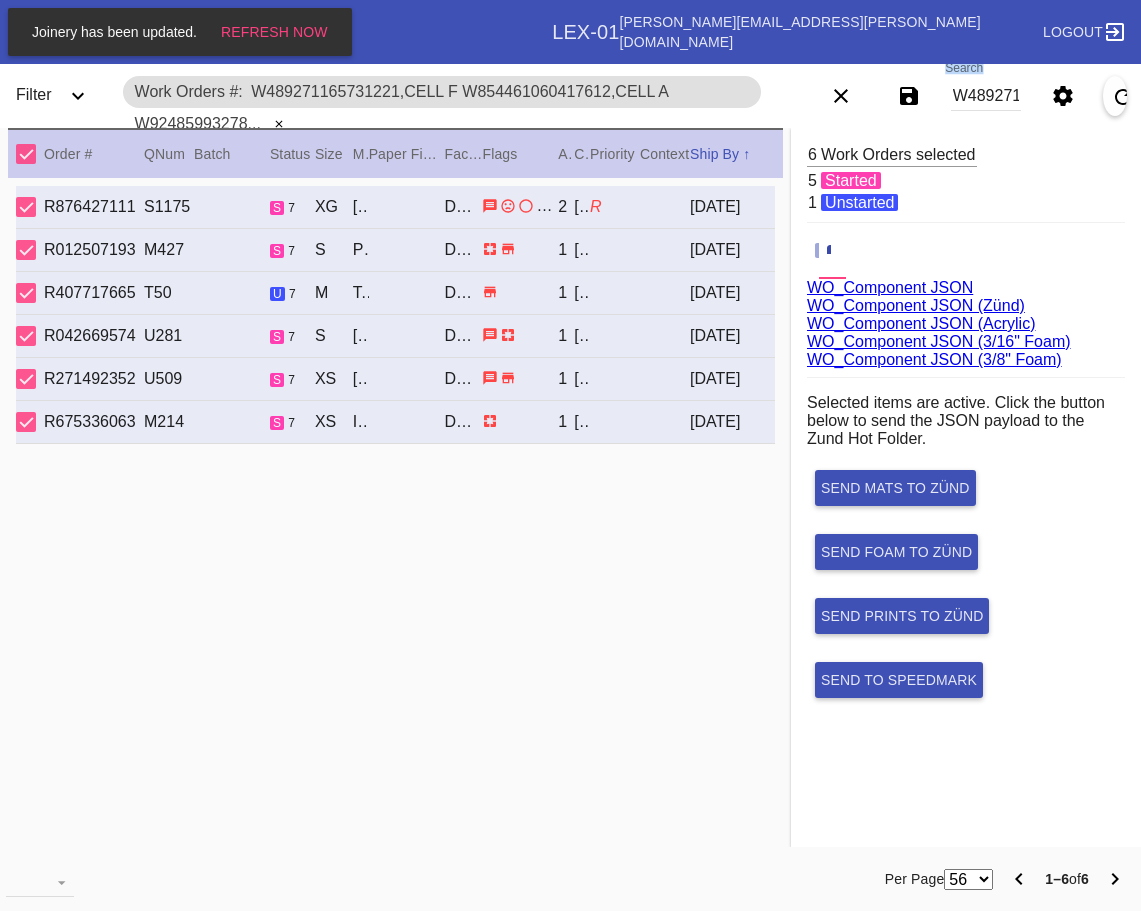 click on "Search W489271165731221,Cell F W854461060417612,Cell A W924859932789357,Cell H W218089571254218,Cell F W513268422551284,Cell D W201287062332311,Cell F" at bounding box center (986, 96) 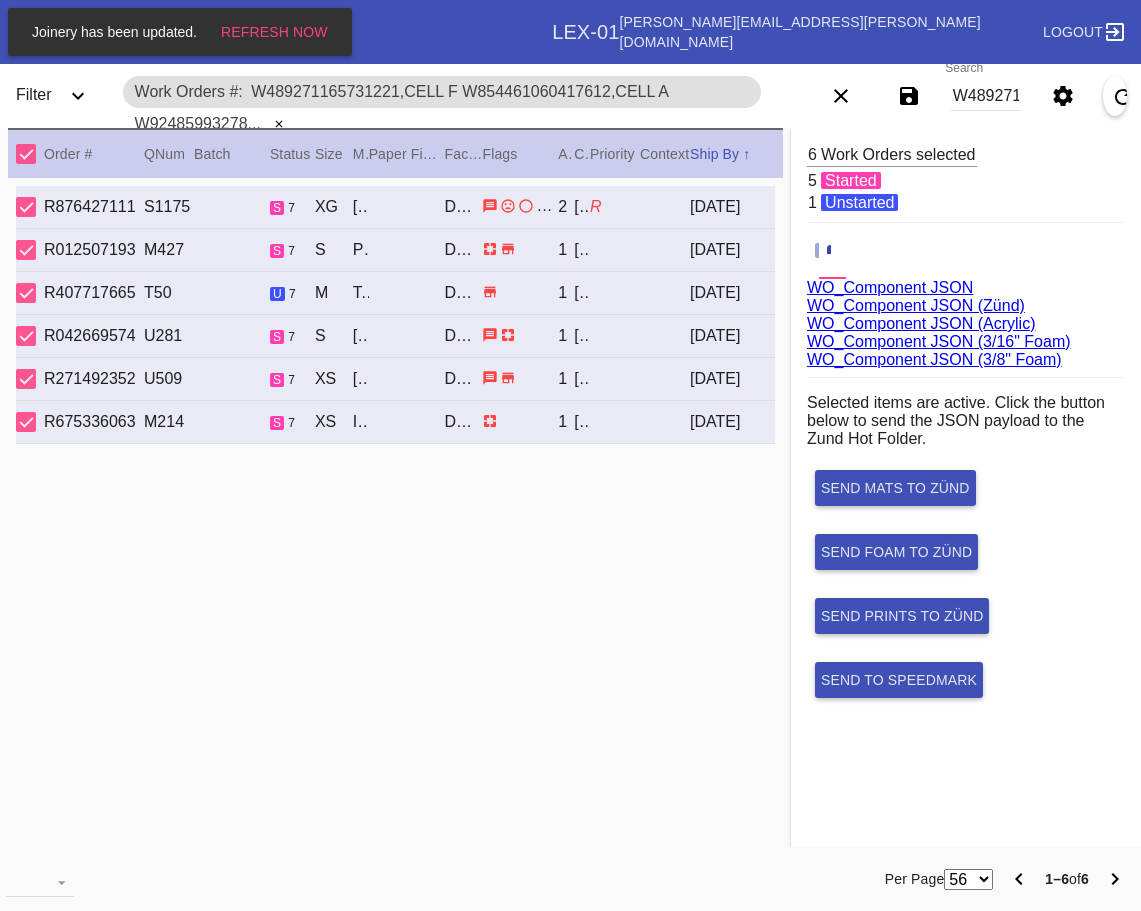 click on "Search W489271165731221,Cell F W854461060417612,Cell A W924859932789357,Cell H W218089571254218,Cell F W513268422551284,Cell D W201287062332311,Cell F" at bounding box center (986, 96) 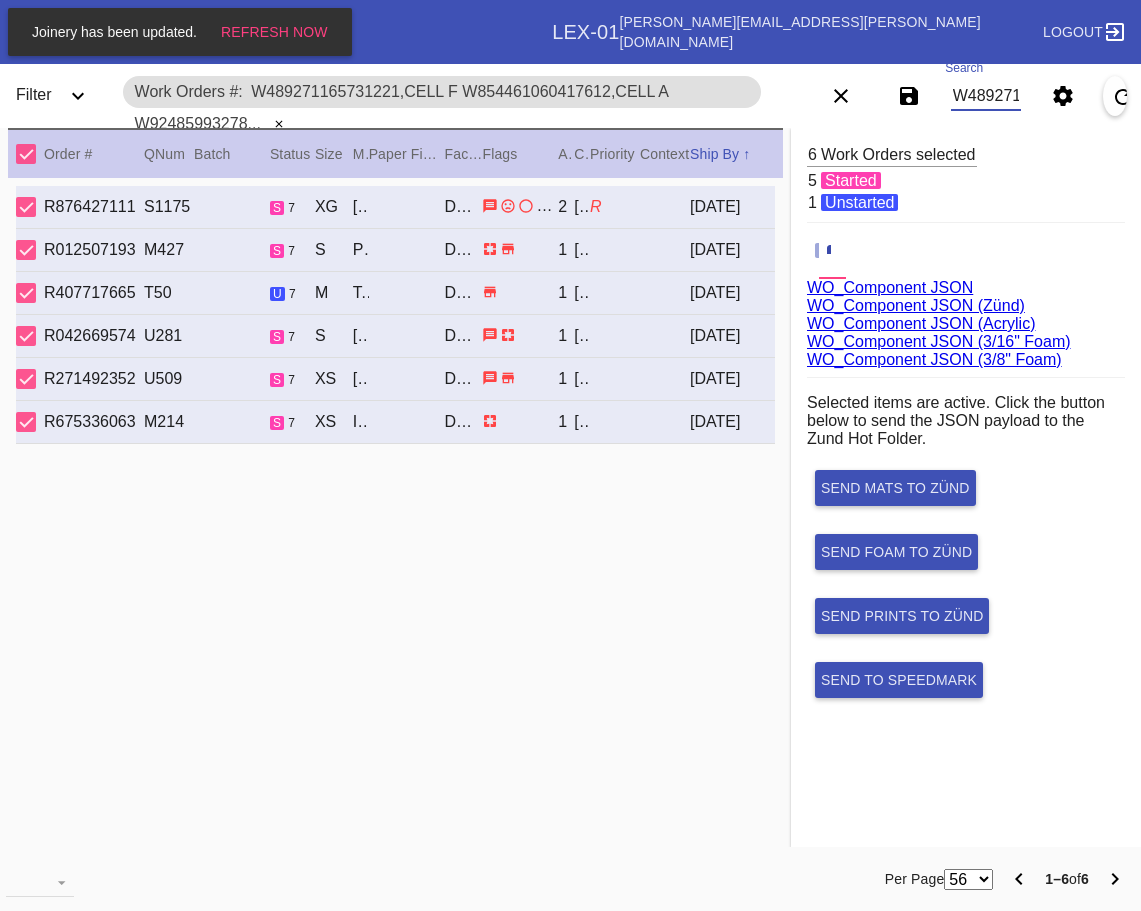 click on "W489271165731221,Cell F W854461060417612,Cell A W924859932789357,Cell H W218089571254218,Cell F W513268422551284,Cell D W201287062332311,Cell F" at bounding box center (986, 96) 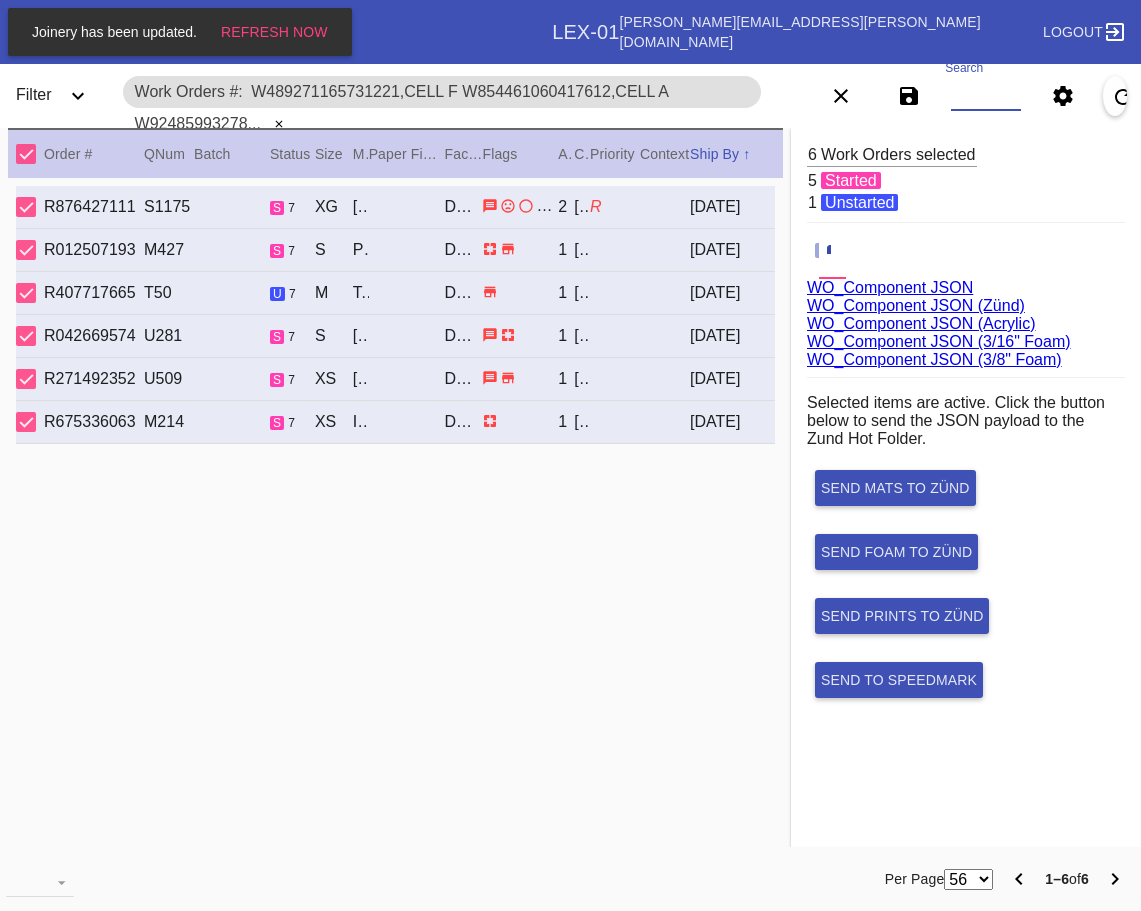 paste on "W604491890022289,Cell F W586719442847392,Cell E W440939656807818,Cell E" 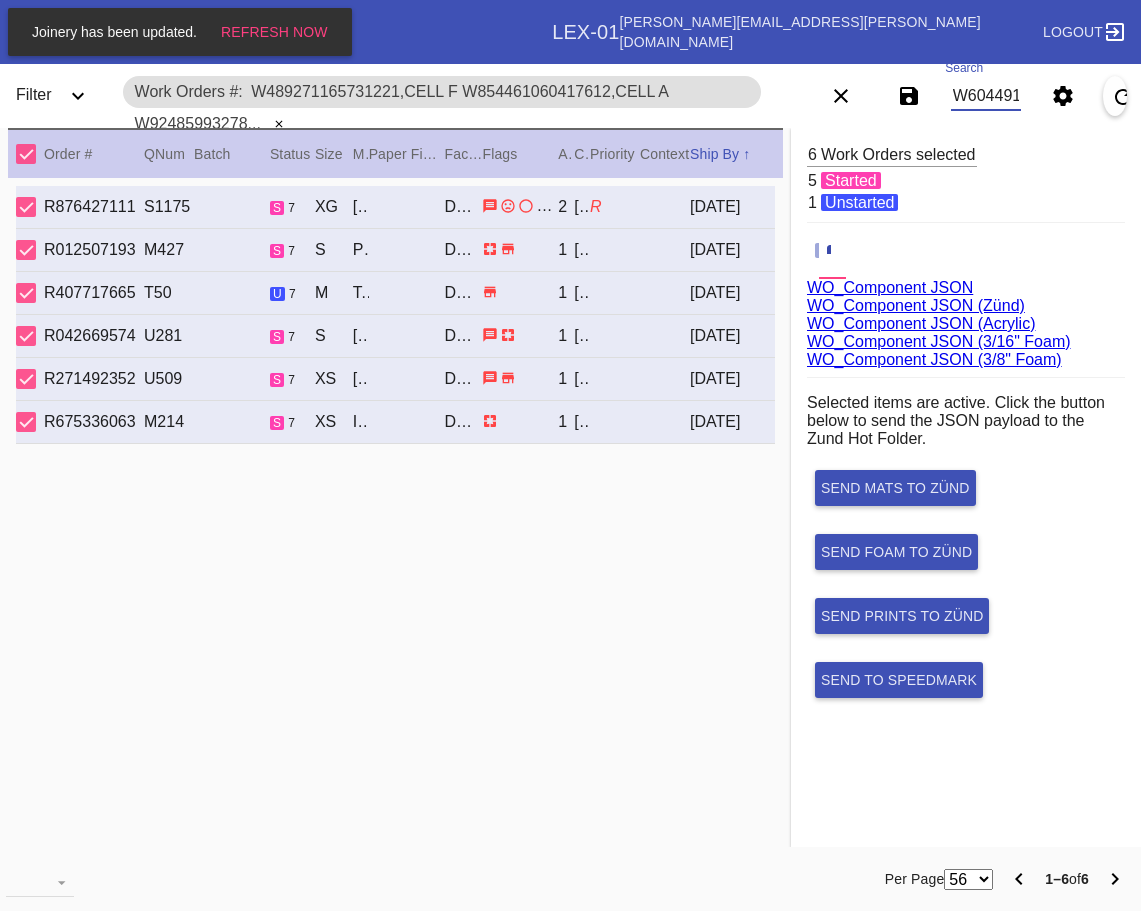 scroll, scrollTop: 0, scrollLeft: 529, axis: horizontal 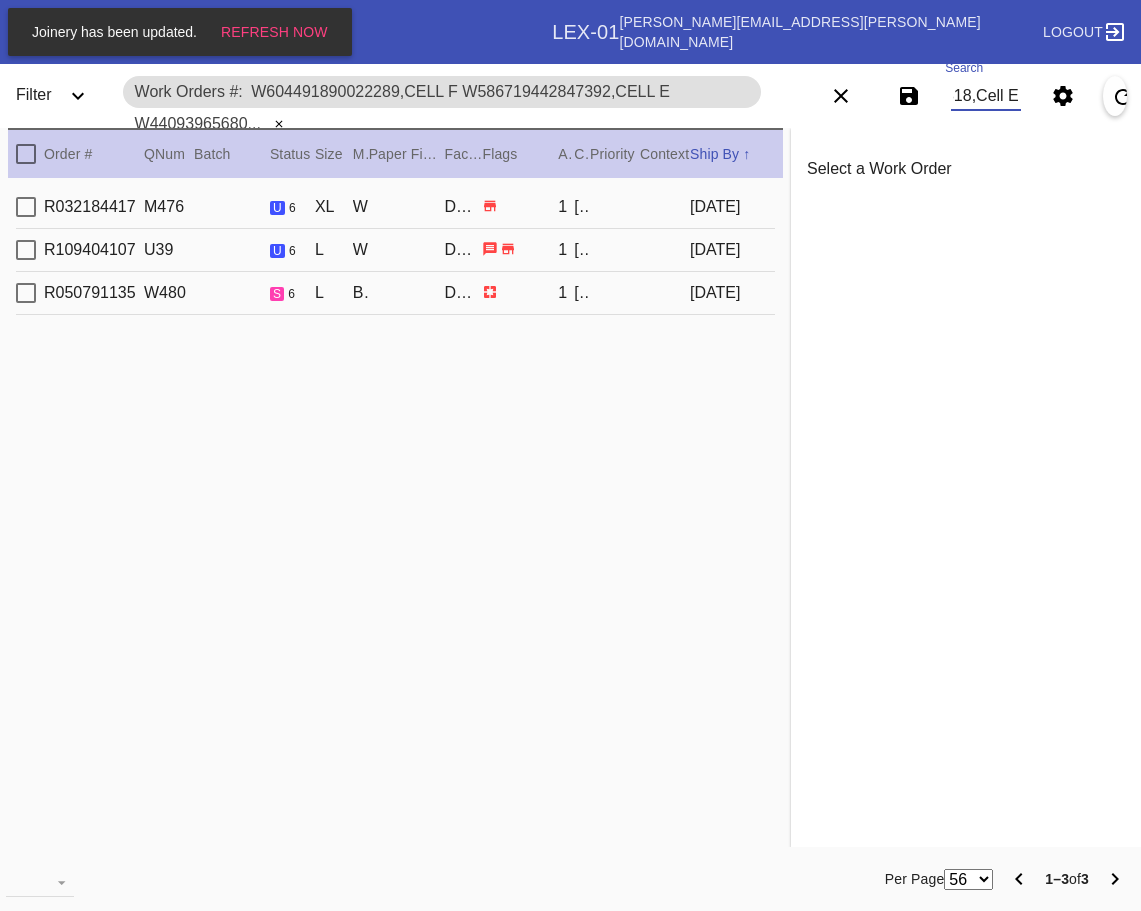 type on "W604491890022289,Cell F W586719442847392,Cell E W440939656807818,Cell E" 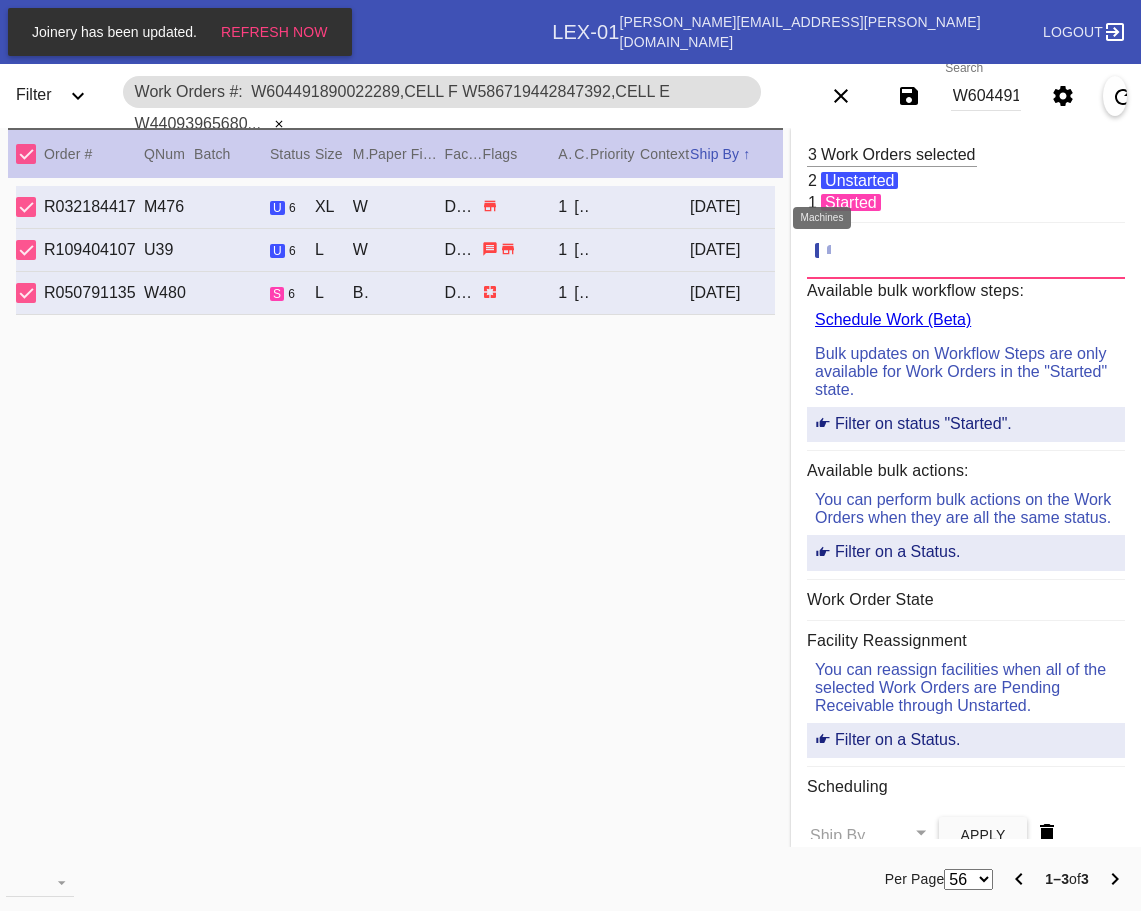 click 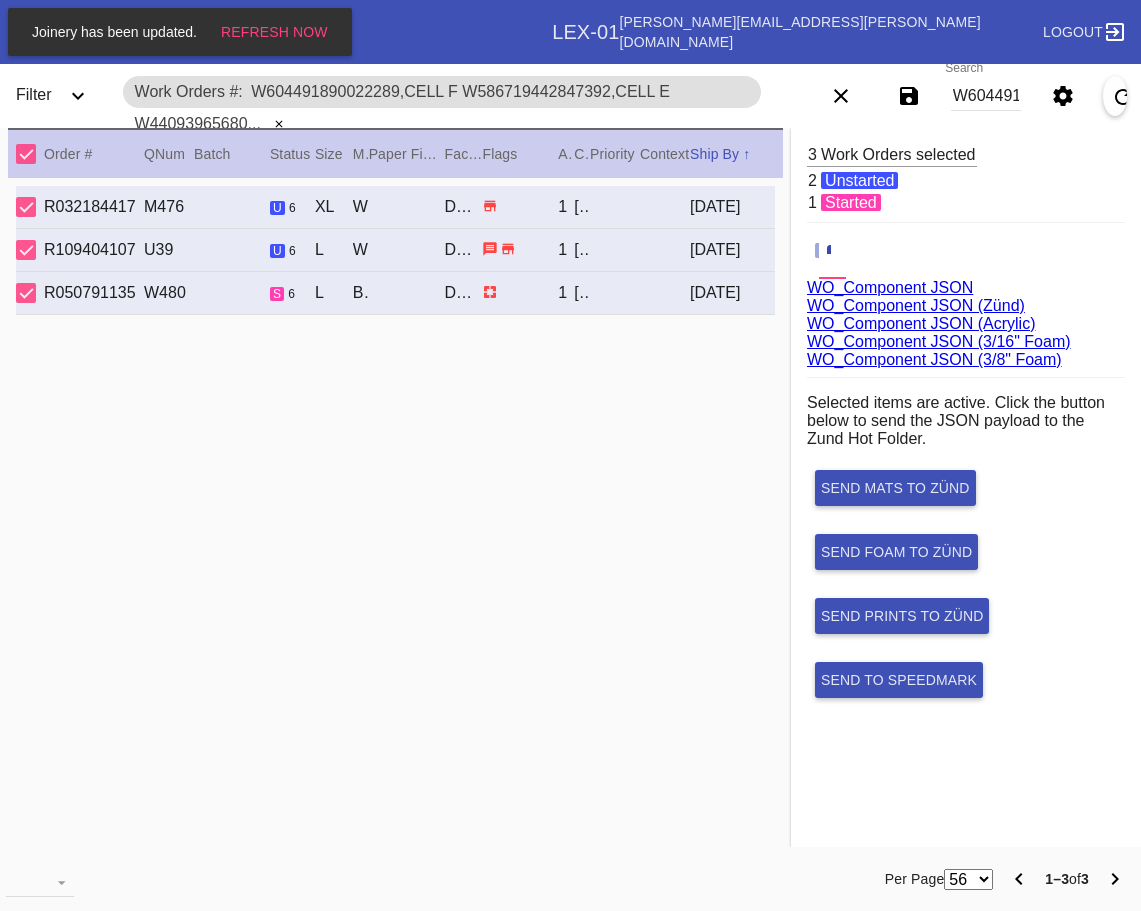 click on "WO_Component JSON (Acrylic)" at bounding box center (921, 323) 